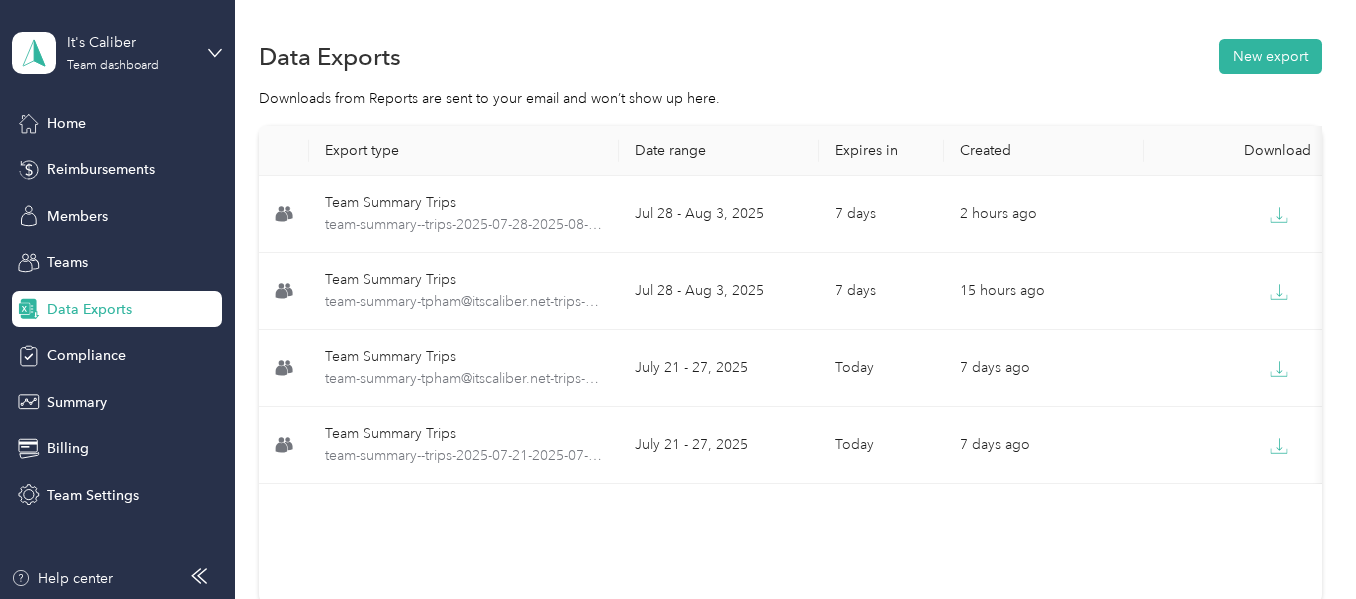 scroll, scrollTop: 0, scrollLeft: 0, axis: both 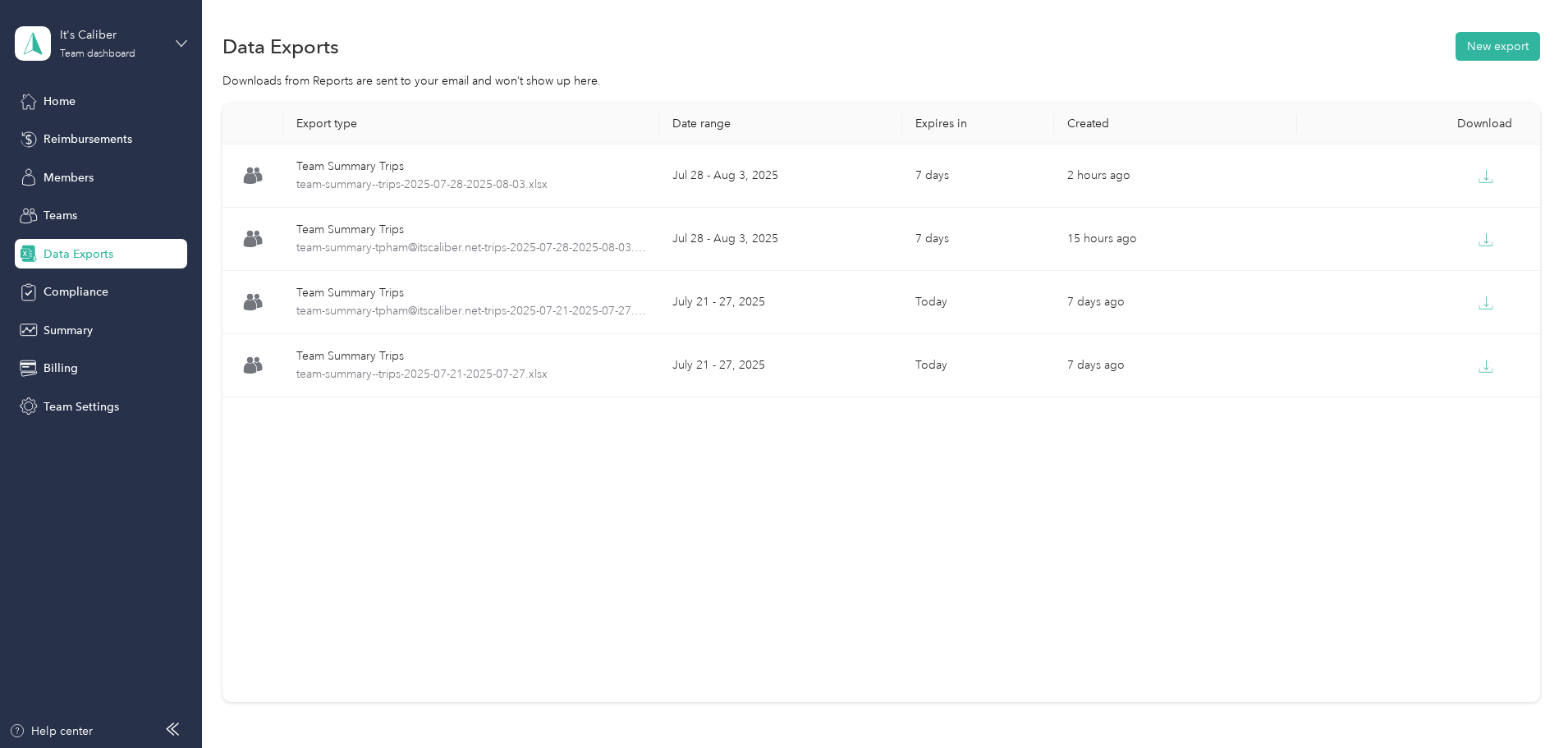 click 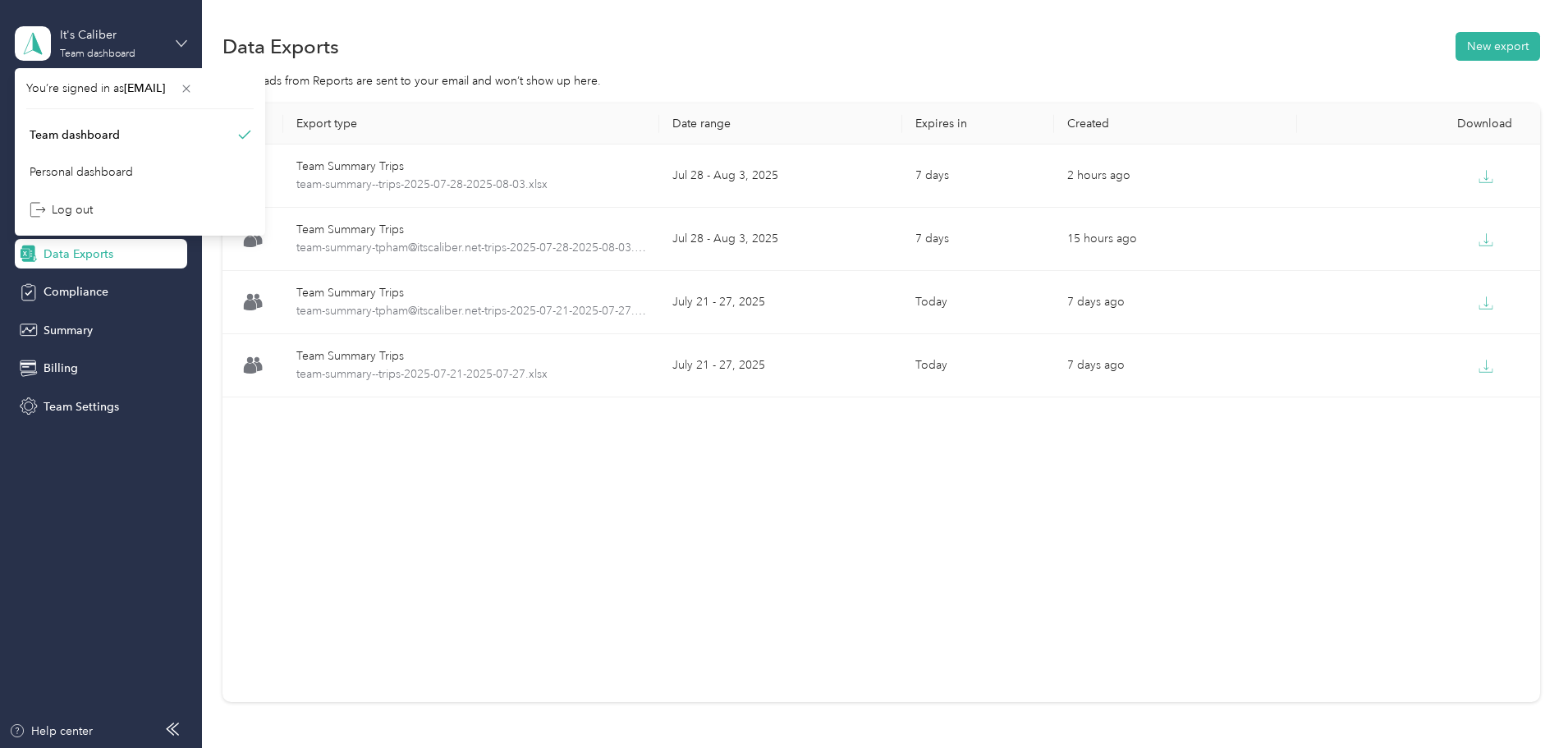 click 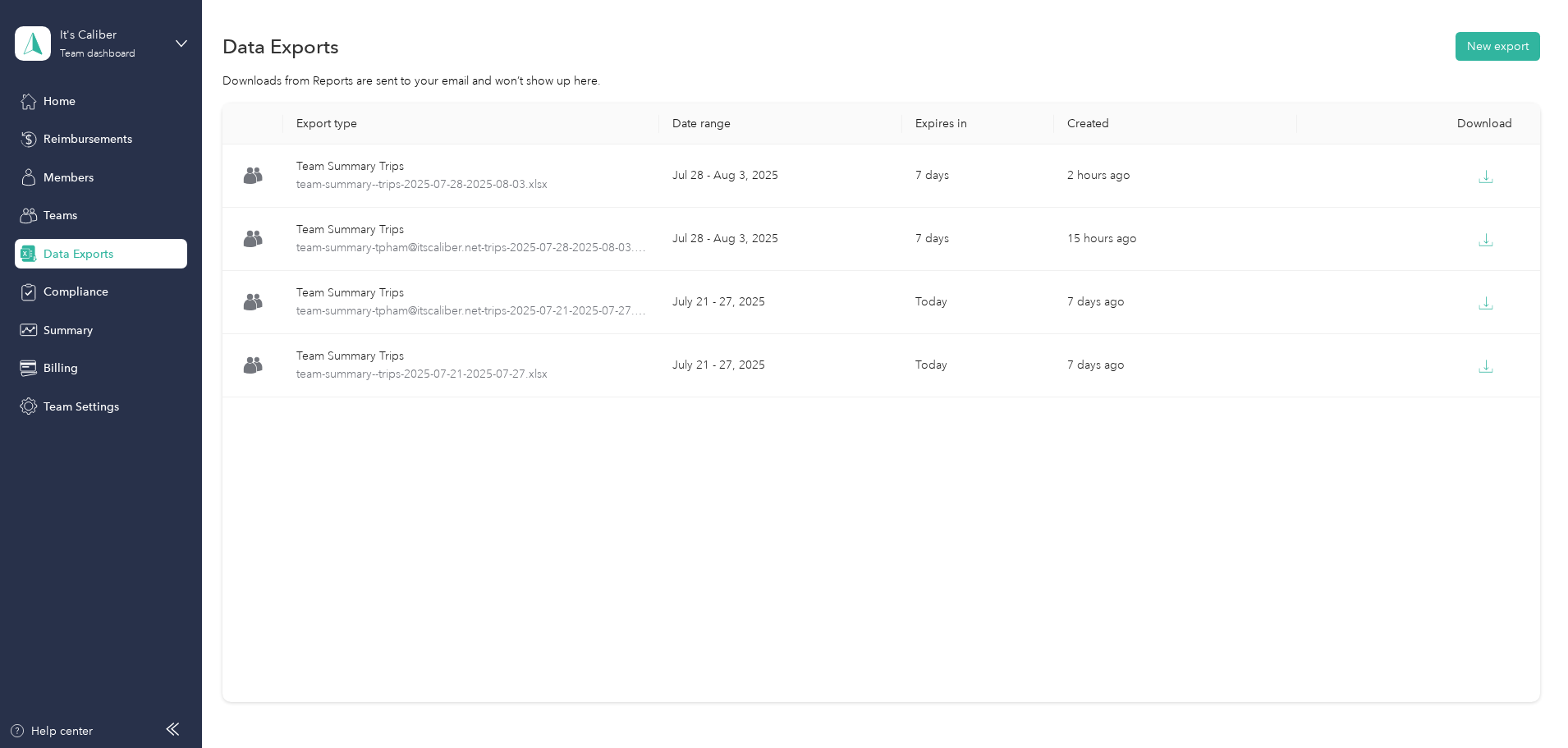 click on "Data Exports" at bounding box center (78, 254) 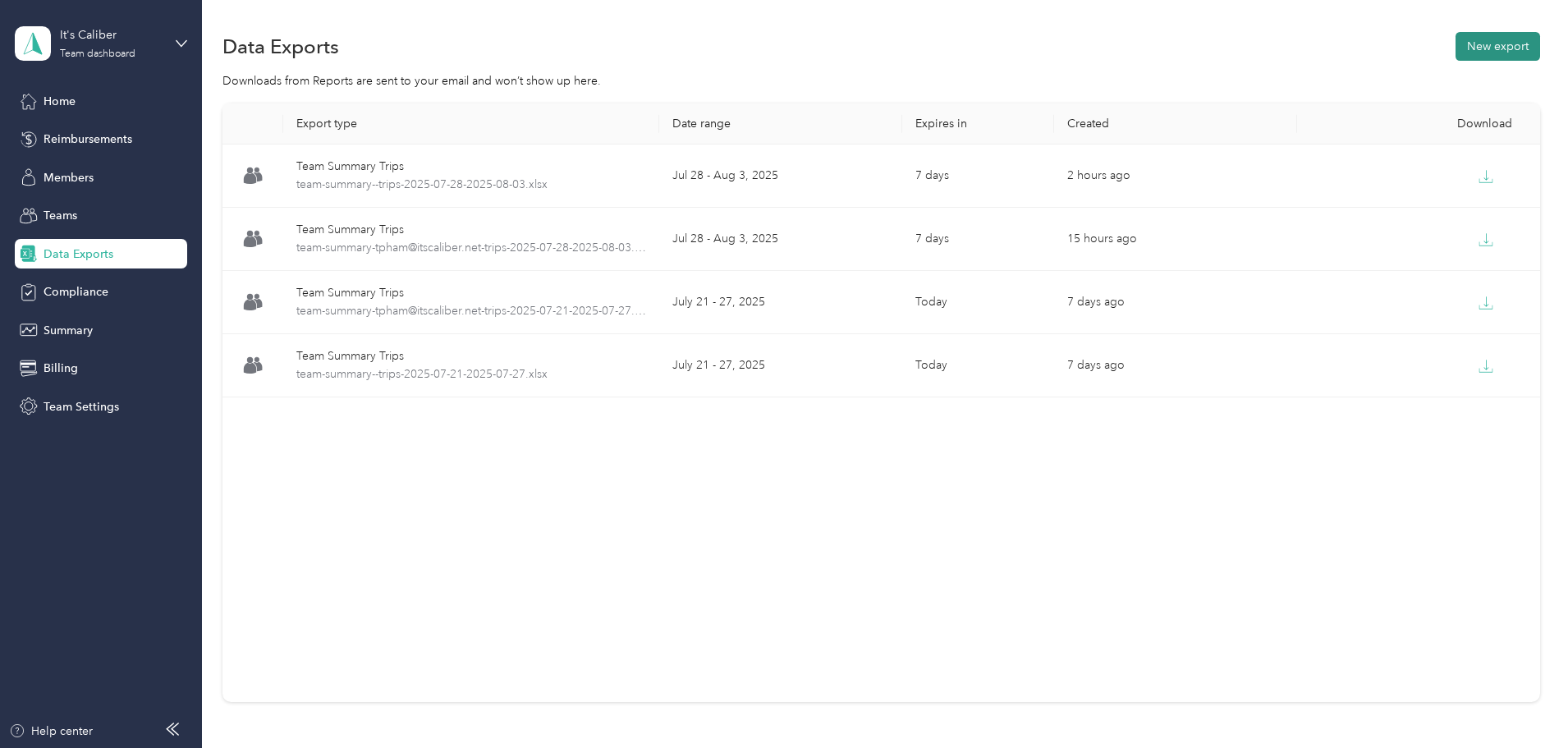 click on "New export" at bounding box center [1497, 46] 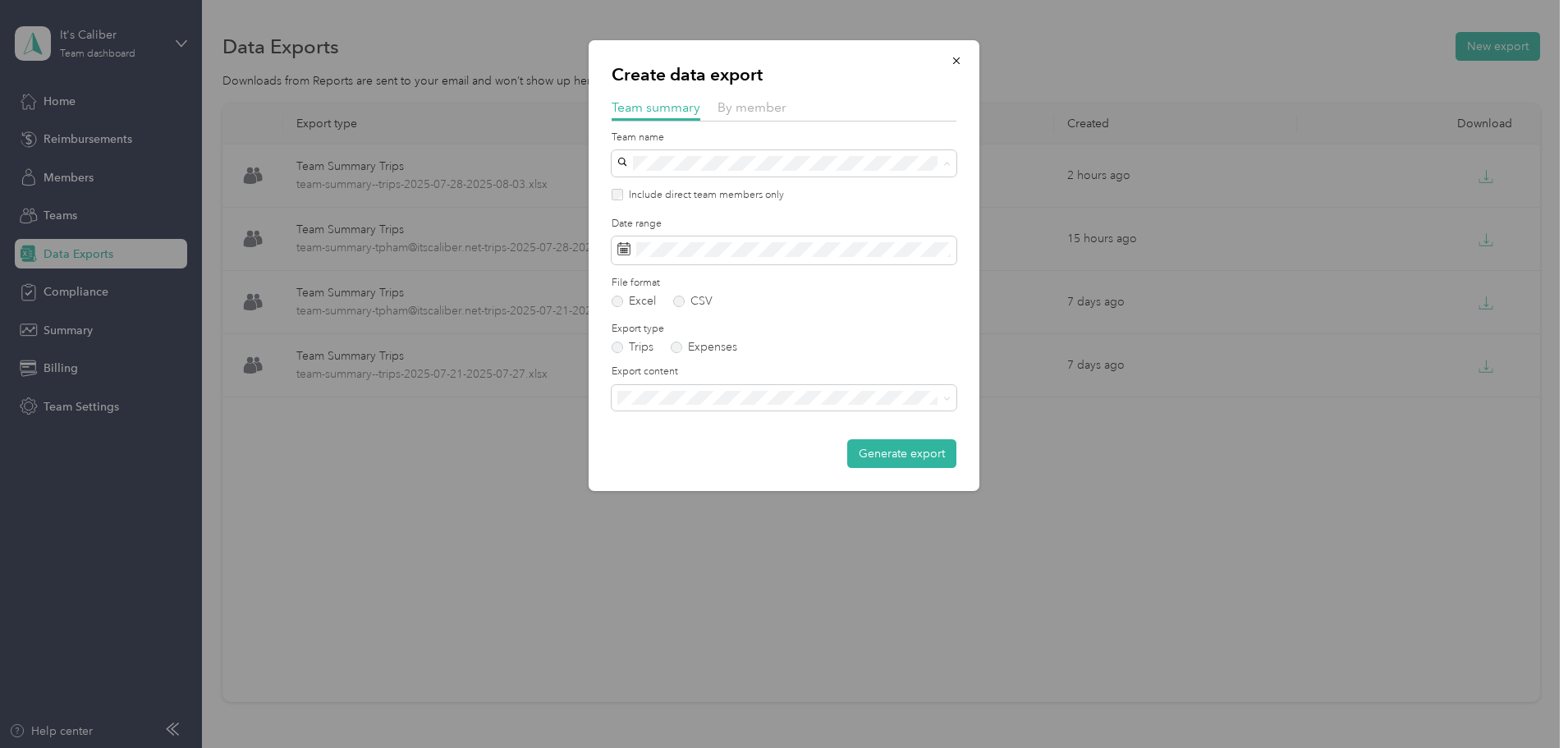 click on "Team [STATE]" at bounding box center (658, 241) 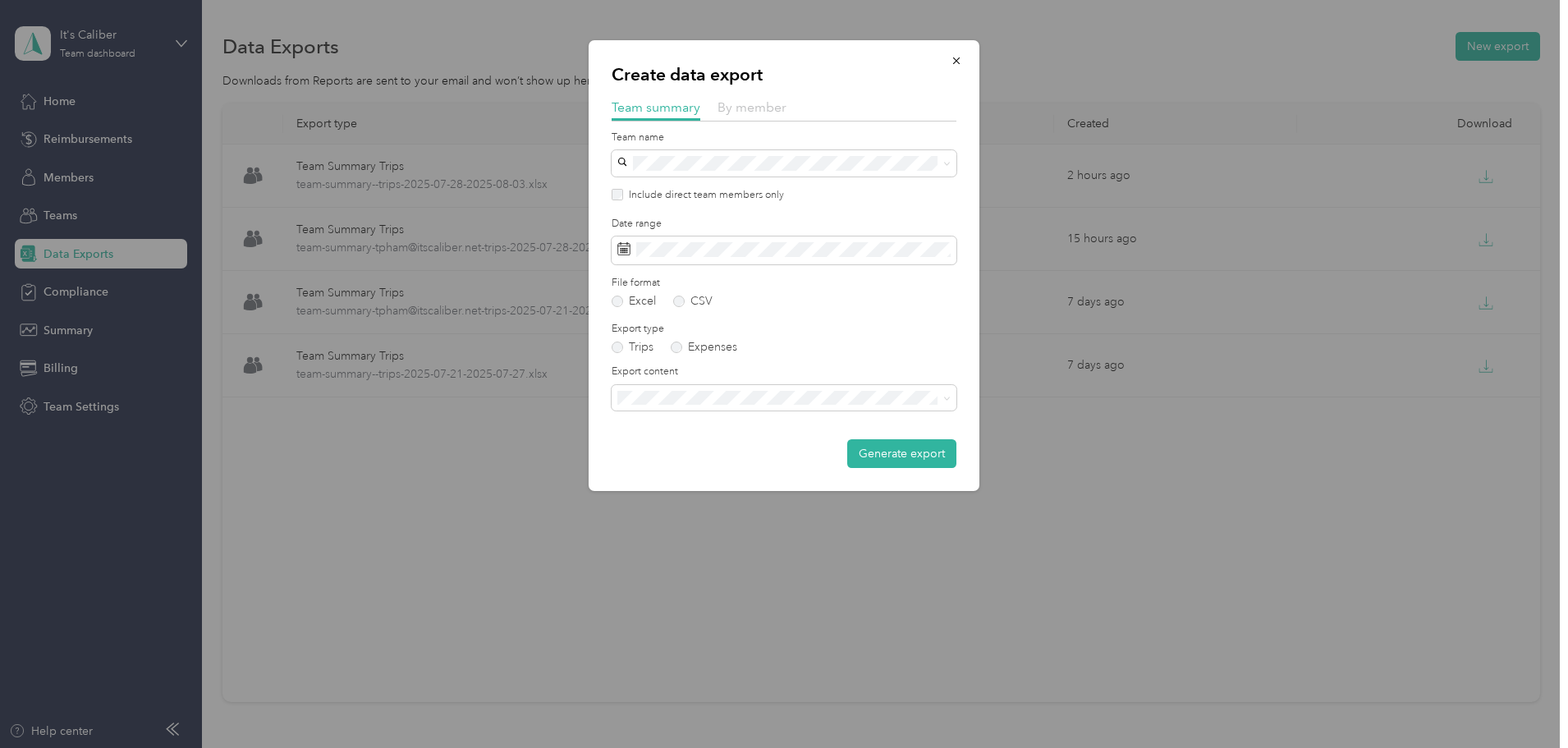 click on "By member" at bounding box center (752, 107) 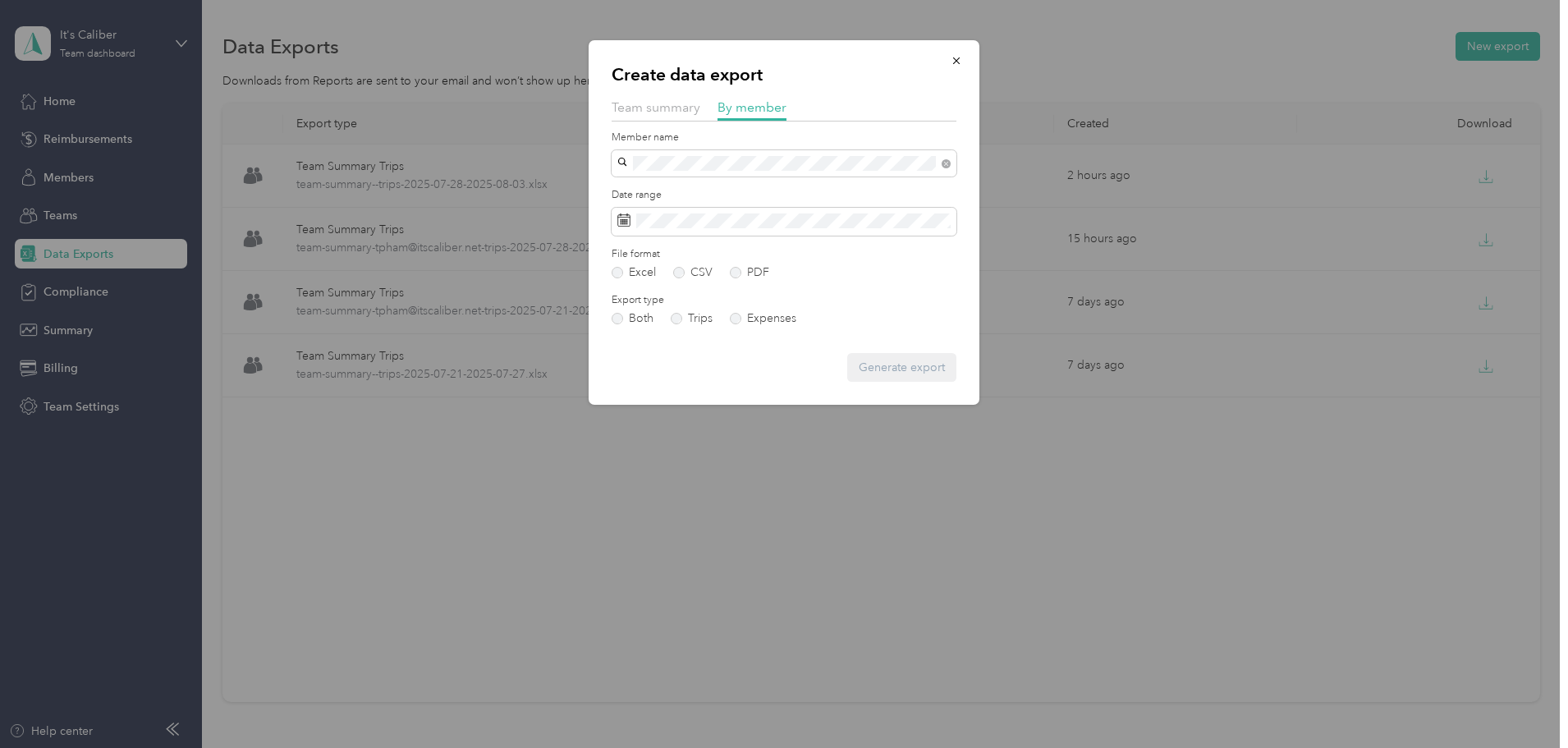 click on "[FULLNAME]" at bounding box center (656, 304) 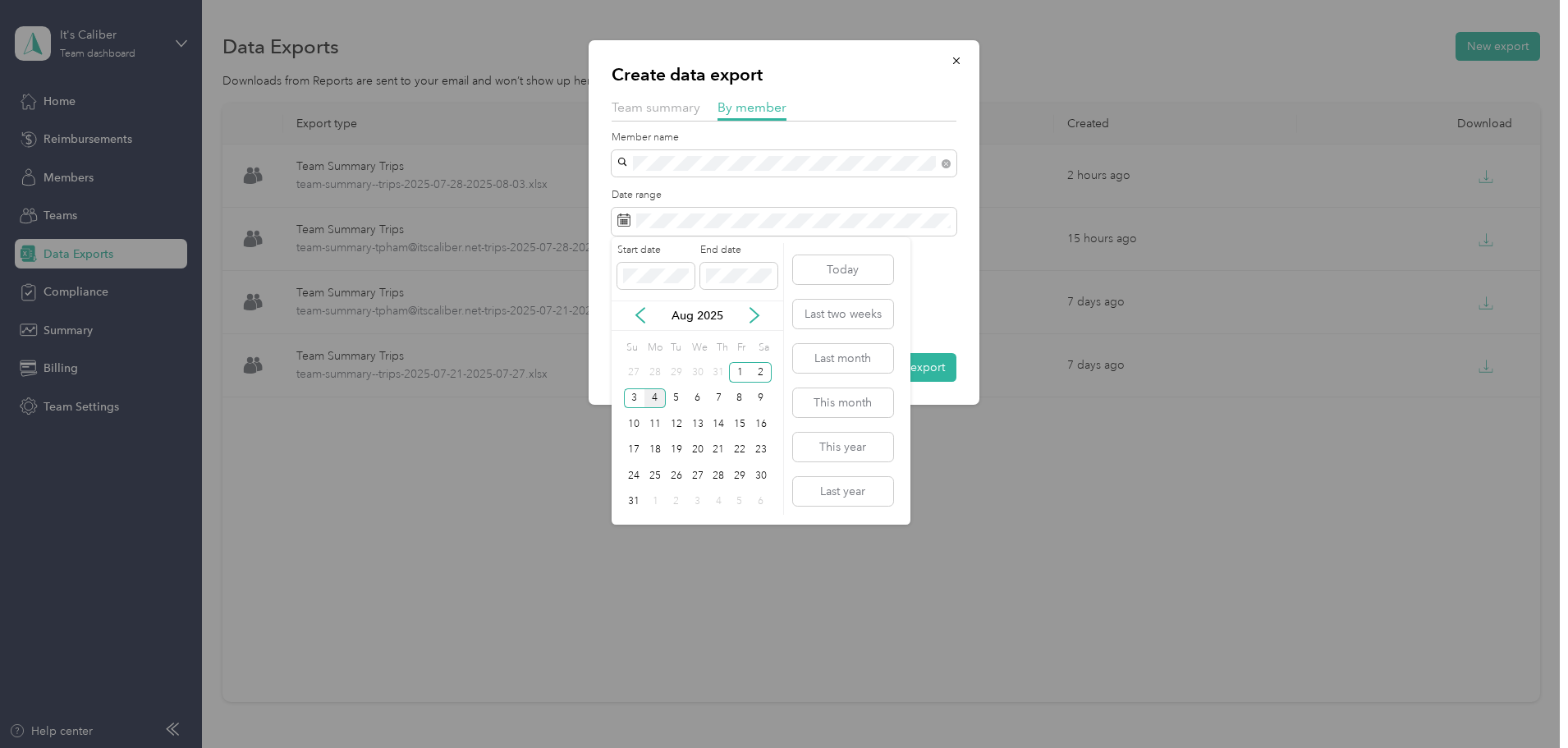 click on "4" at bounding box center [655, 398] 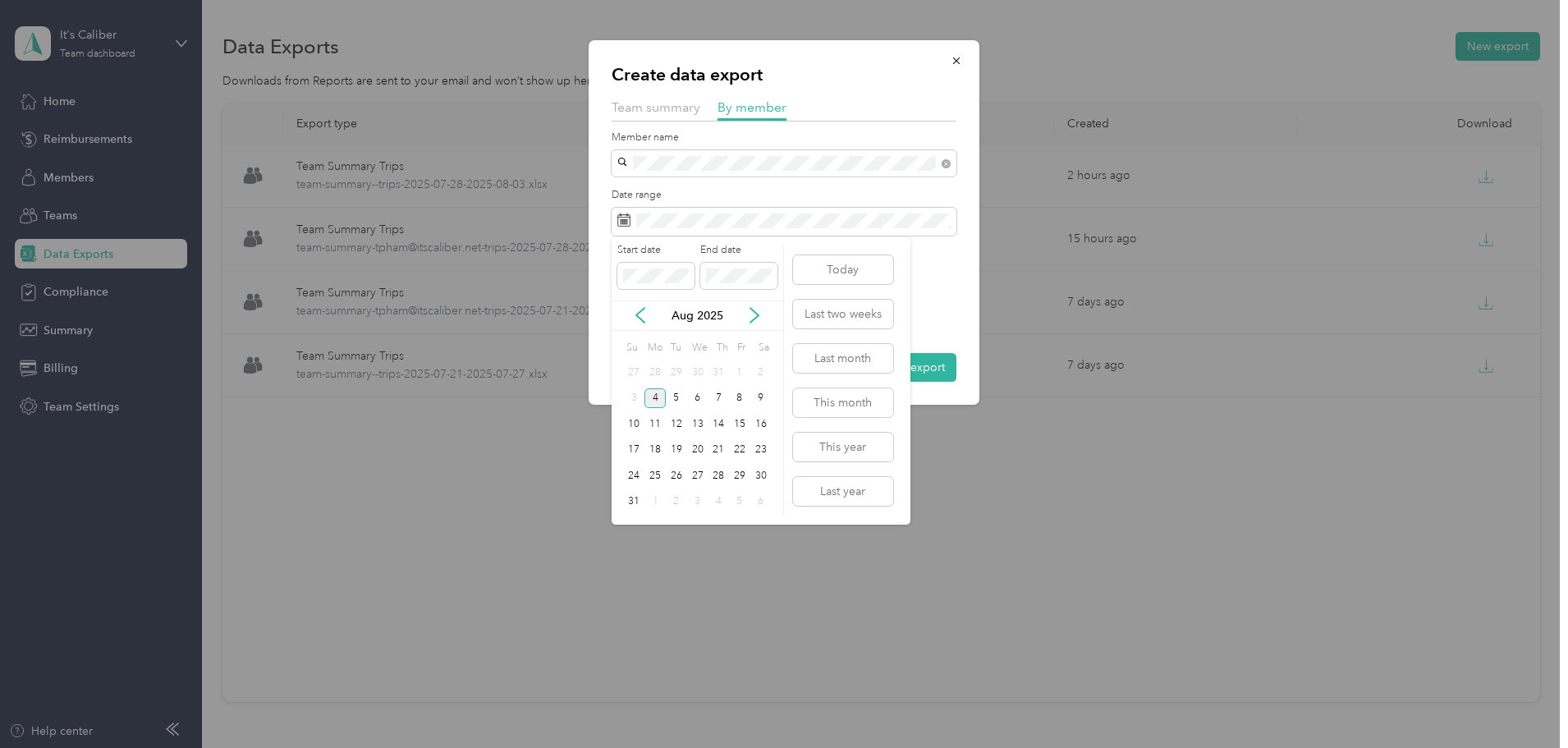 click on "4" at bounding box center (655, 398) 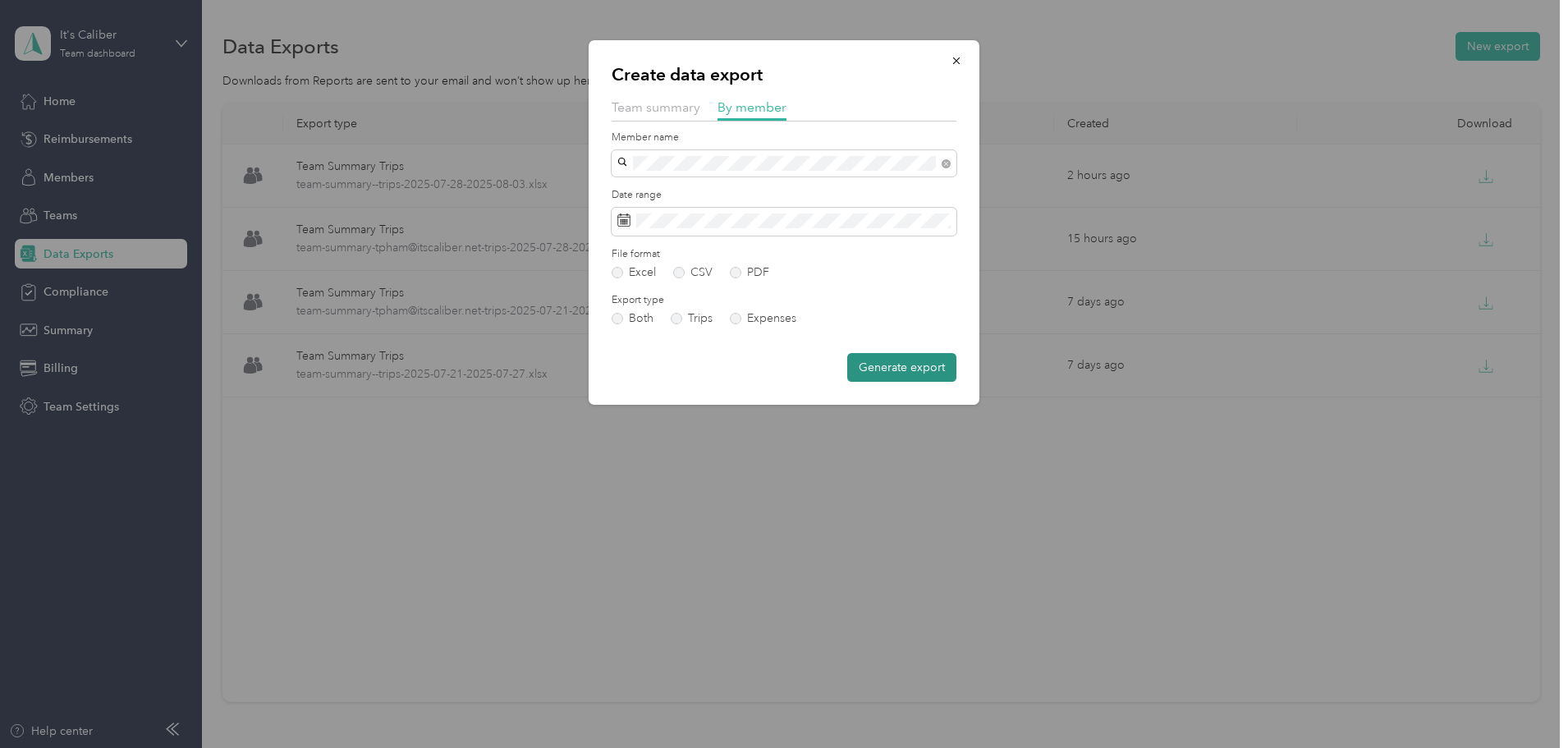 click on "Generate export" at bounding box center (901, 367) 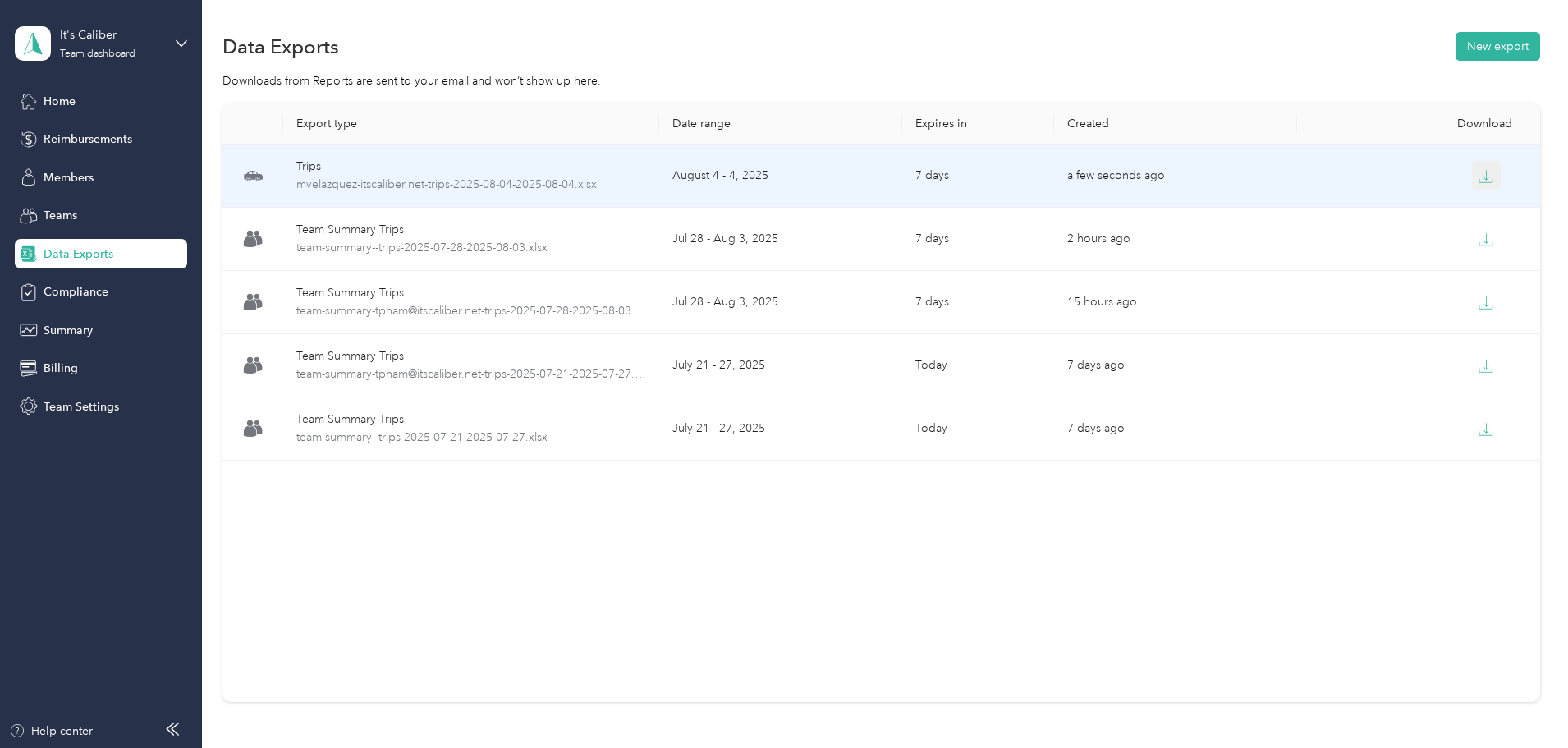 click 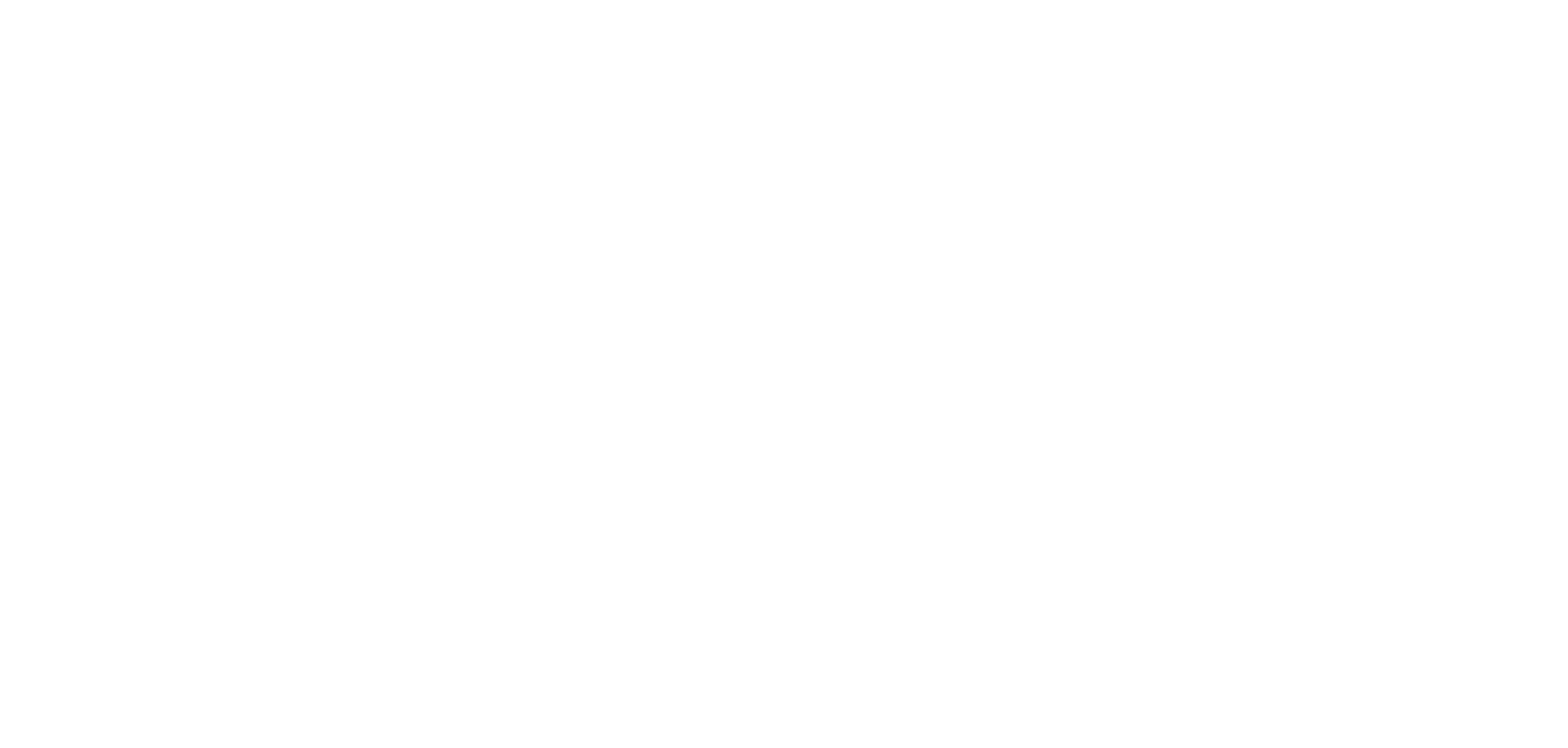 scroll, scrollTop: 0, scrollLeft: 0, axis: both 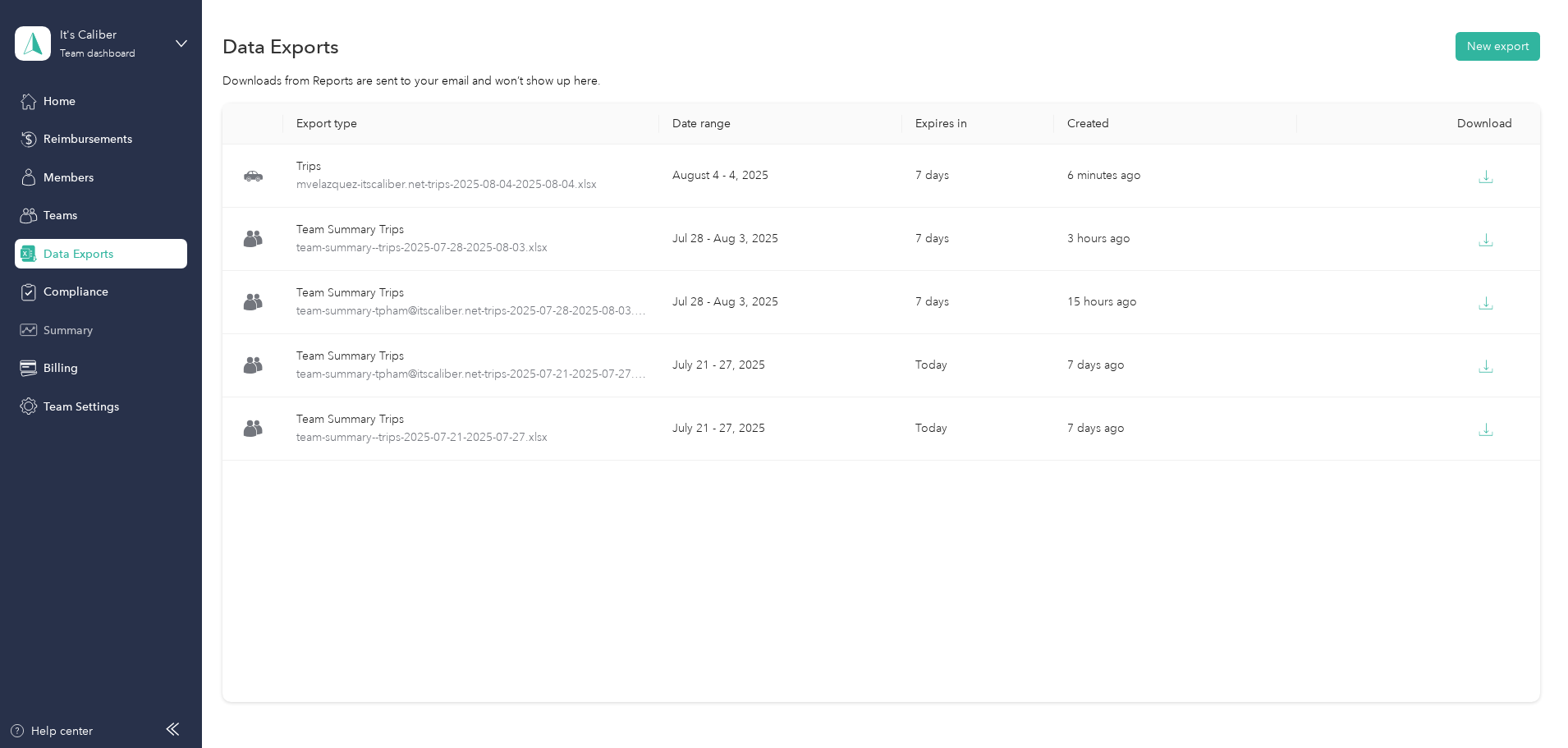 click on "Summary" at bounding box center [68, 330] 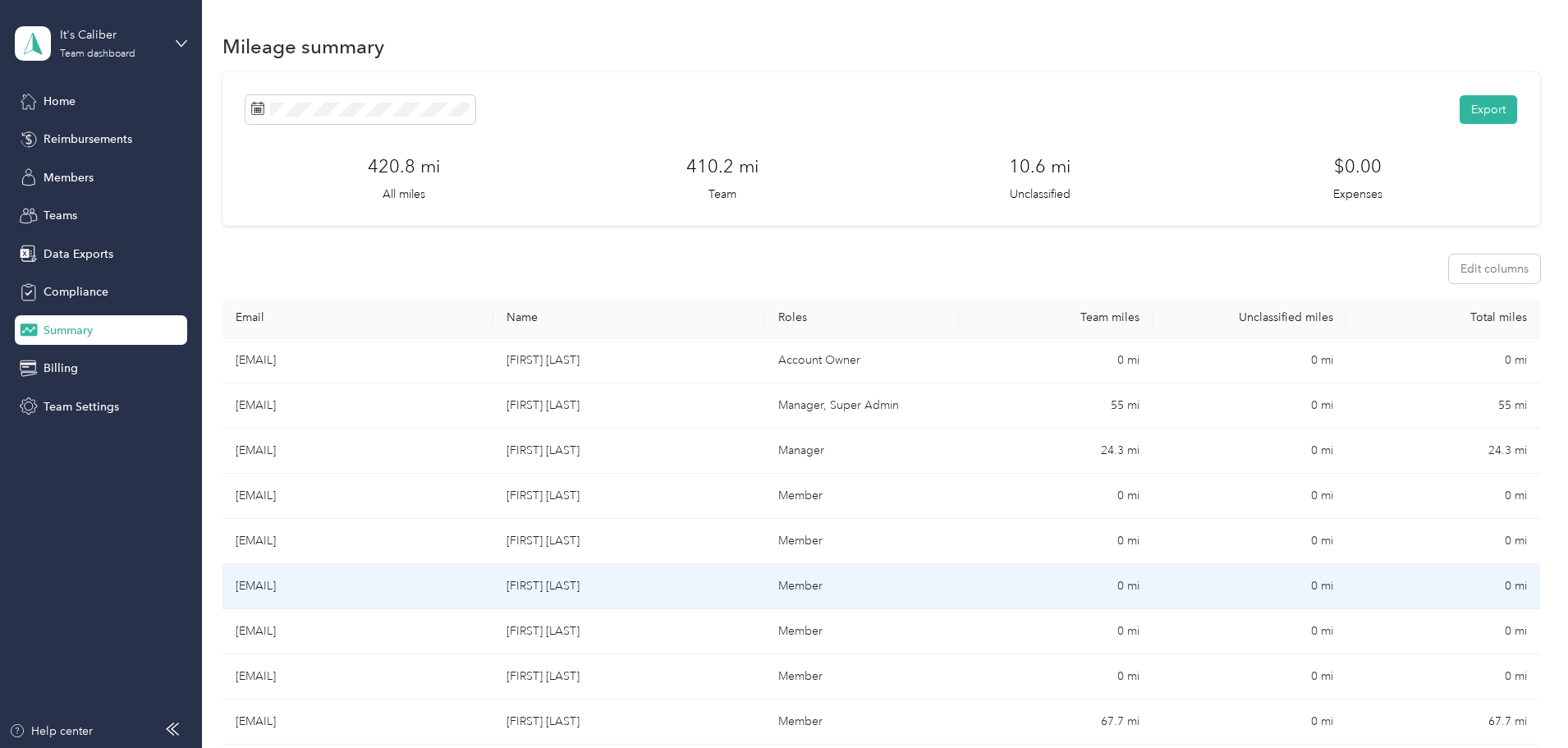 click on "[EMAIL]" at bounding box center [358, 586] 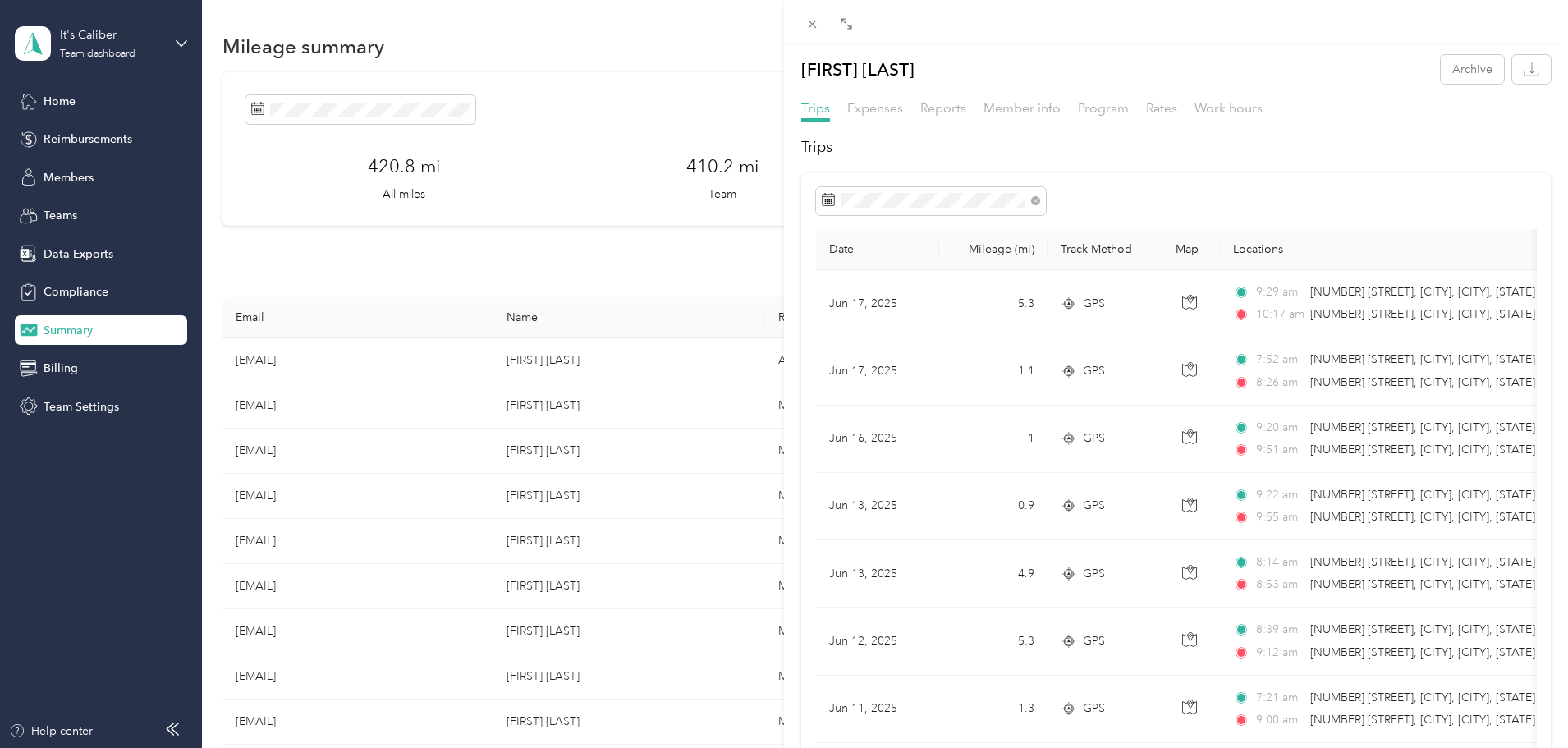 drag, startPoint x: 1158, startPoint y: 19, endPoint x: 1006, endPoint y: 60, distance: 157.43253 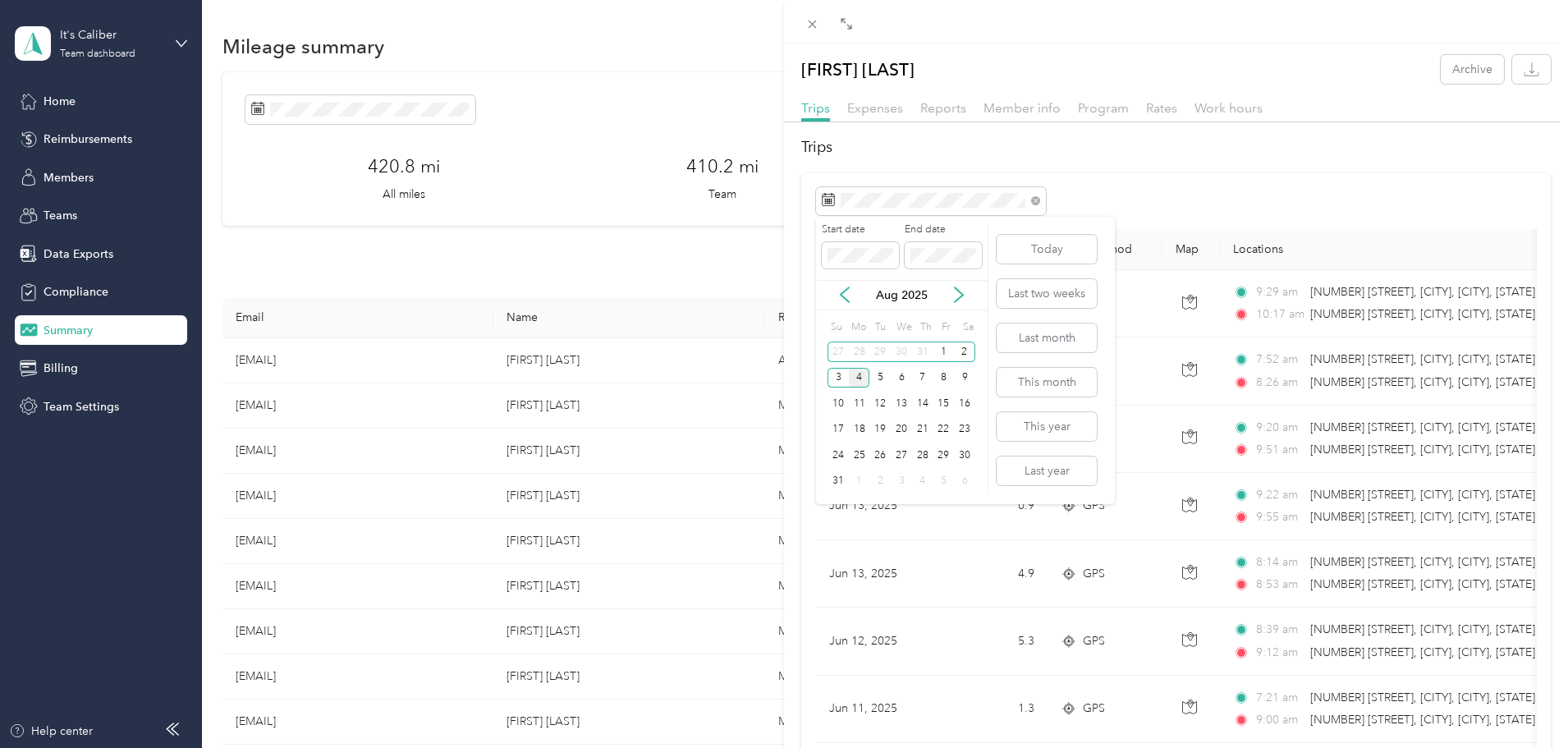 click on "4" at bounding box center [860, 378] 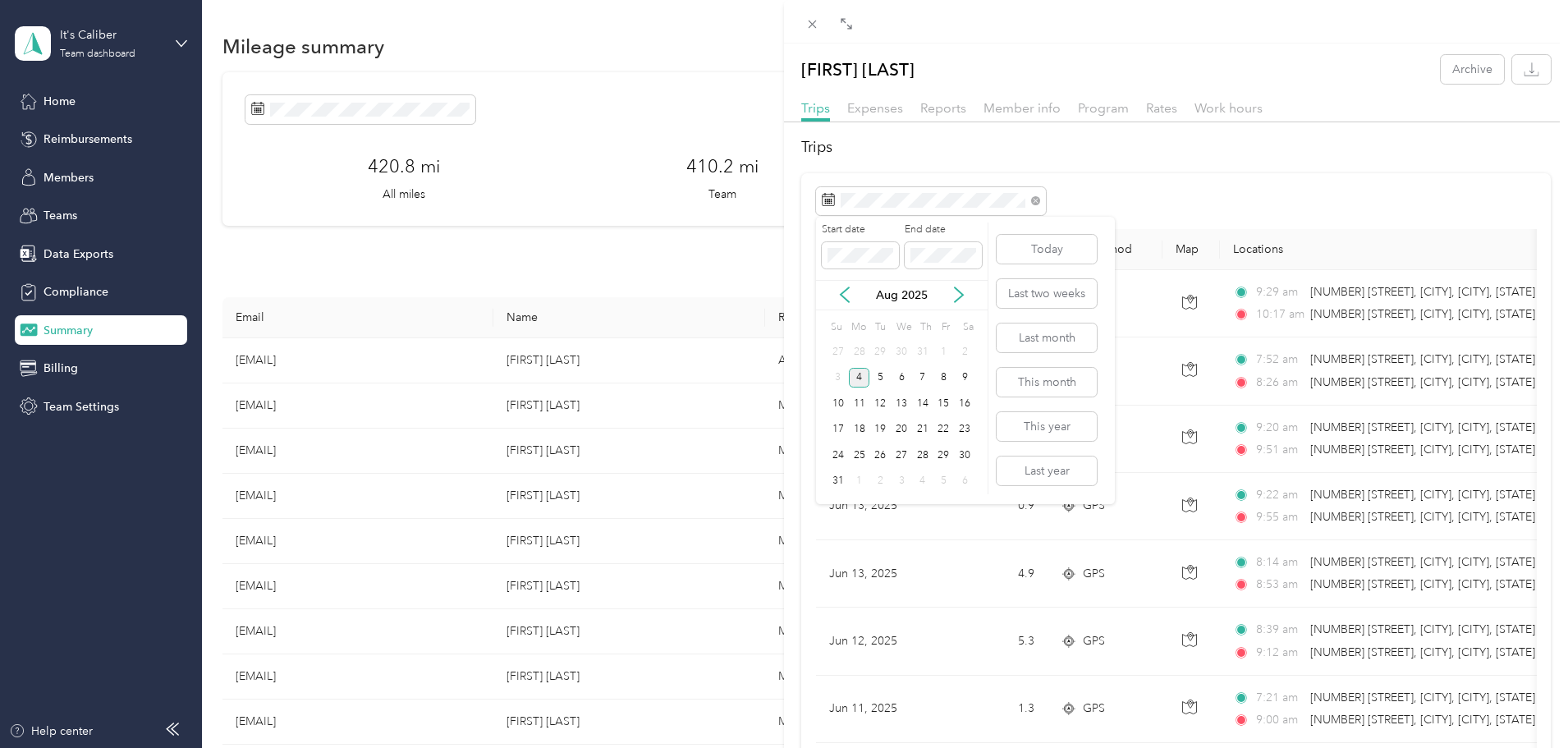 click on "4" at bounding box center (860, 378) 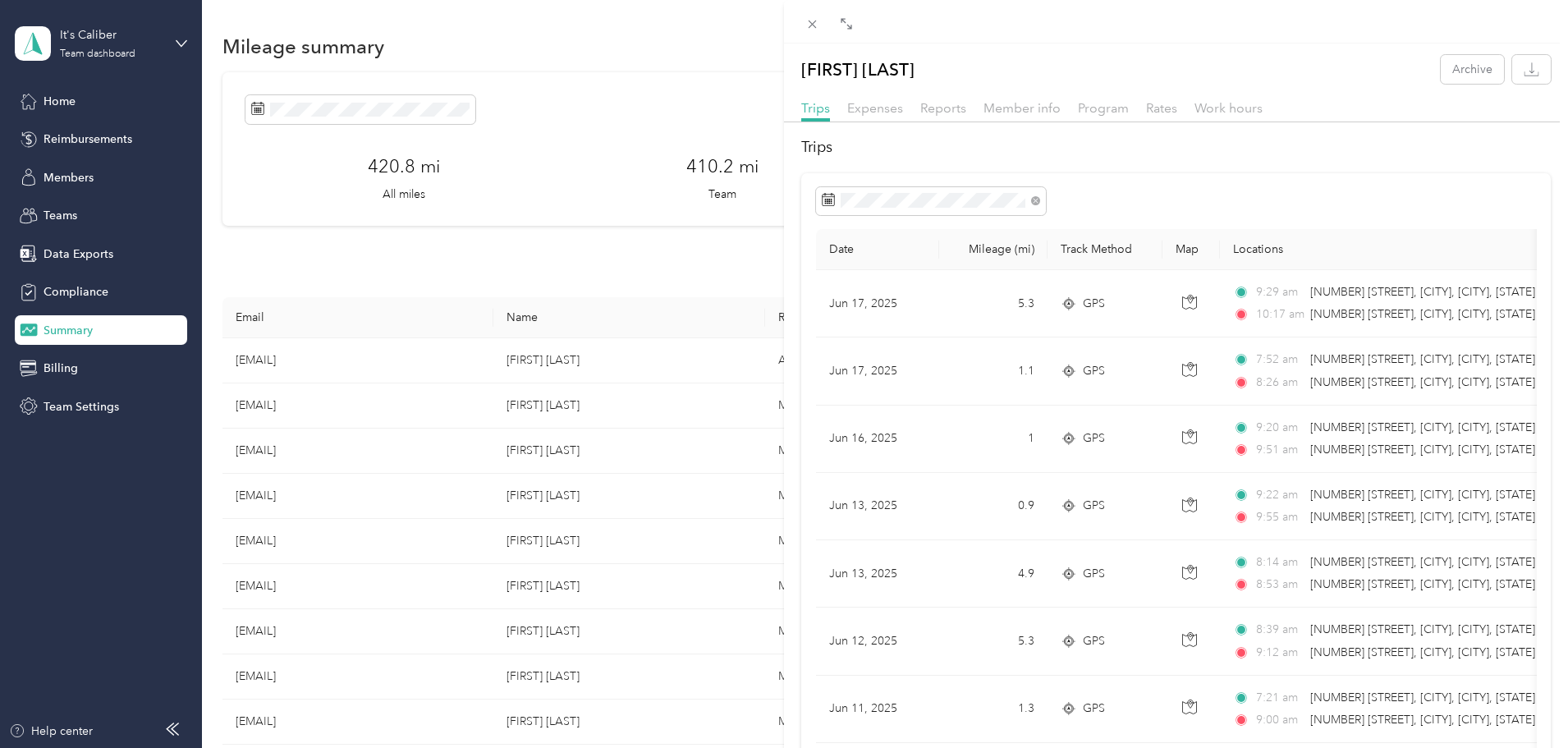 click on "4" at bounding box center [860, 378] 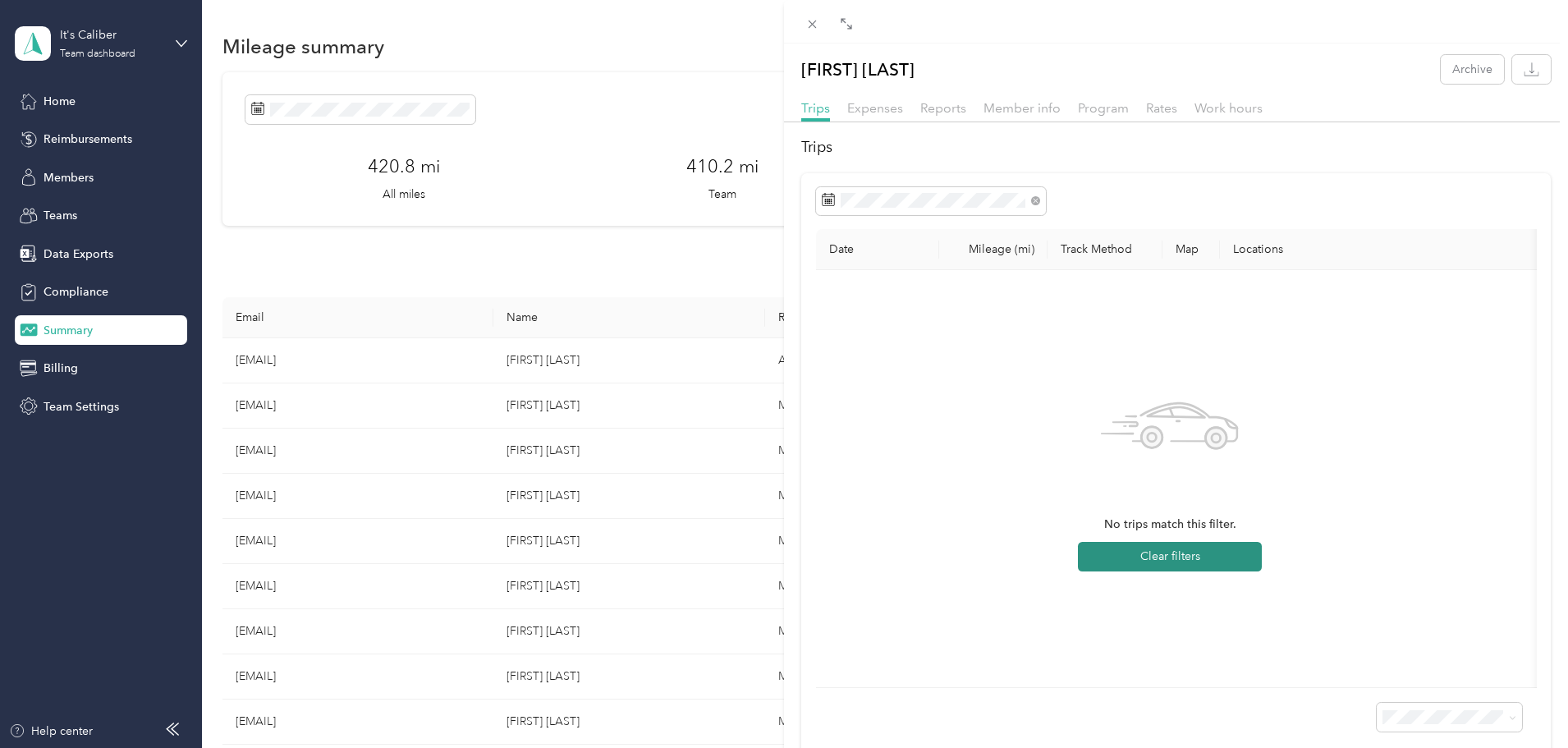 click on "Clear filters" at bounding box center (1170, 557) 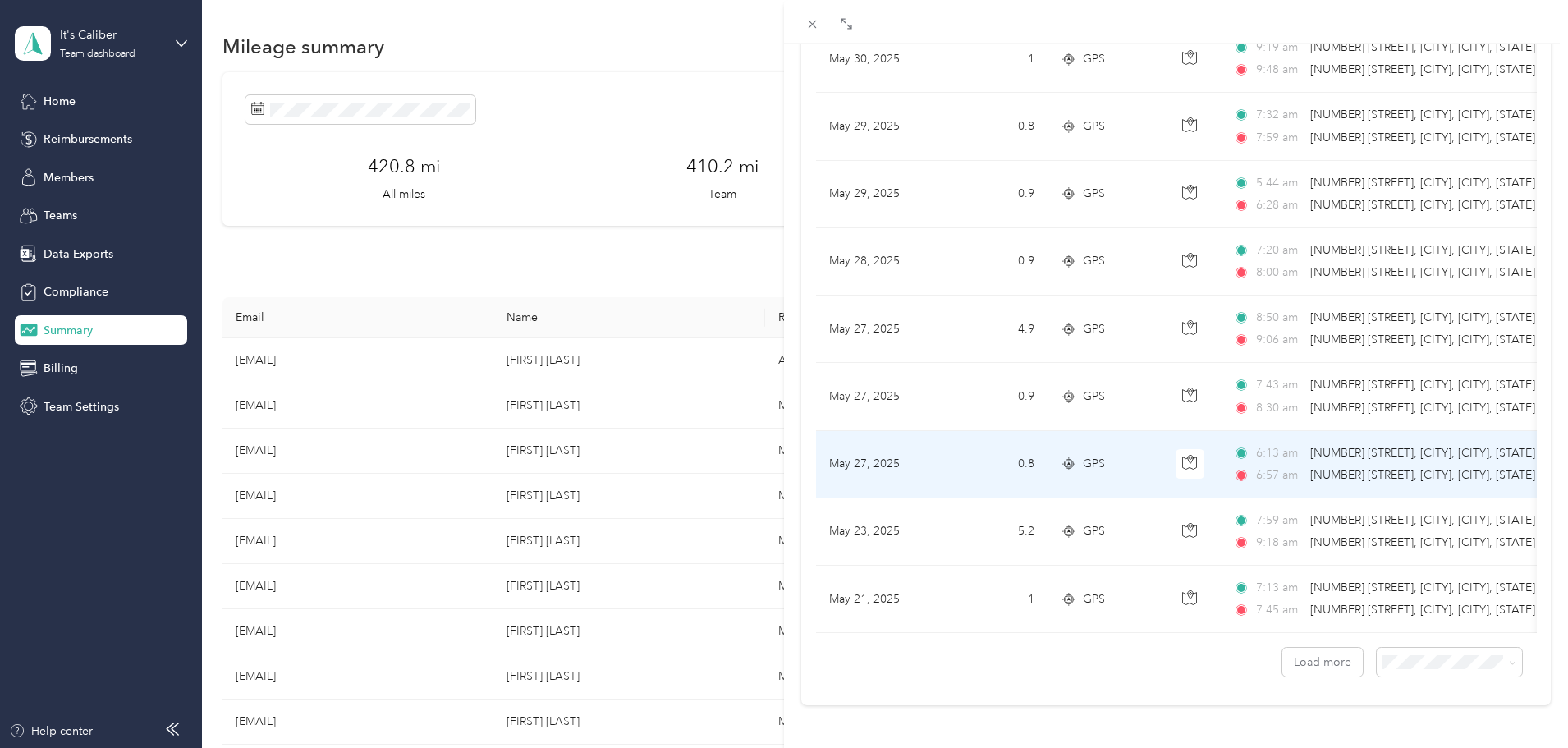 scroll, scrollTop: 1350, scrollLeft: 0, axis: vertical 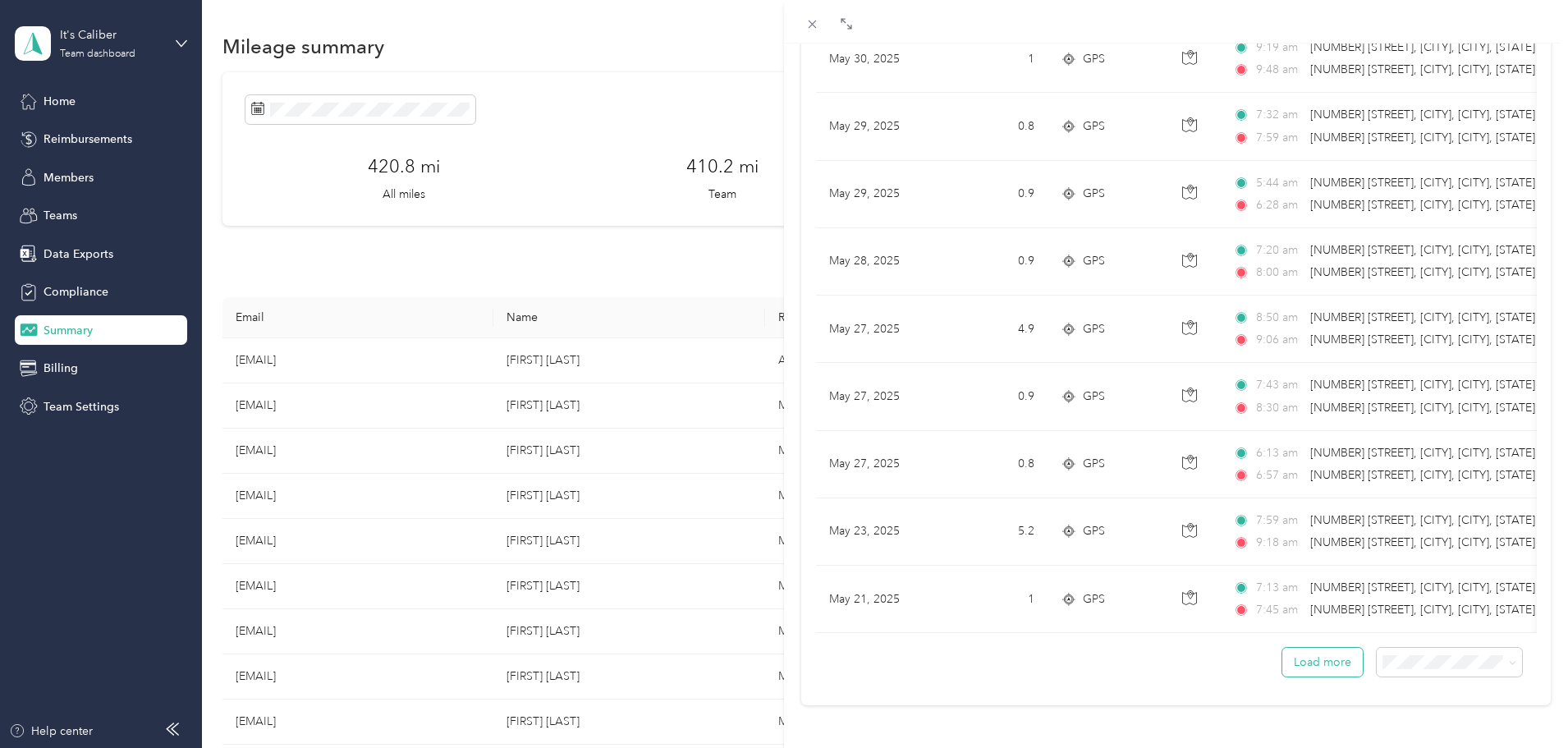 click on "Load more" at bounding box center (1323, 662) 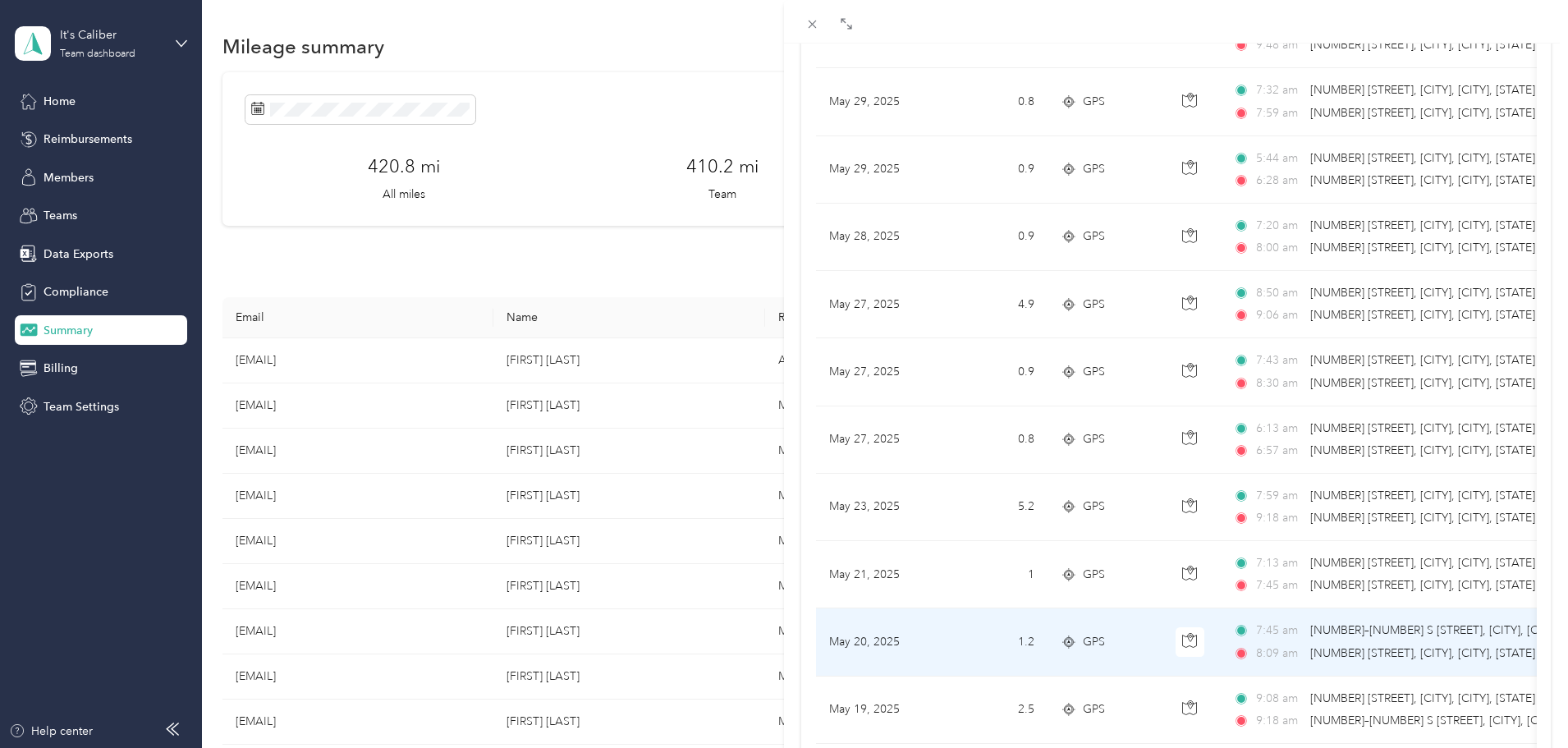 click on "[TIME] [NUMBER] [STREET], [CITY], [CITY], [STATE] ([NUMBER] S [STREET], [CITY], [STATE])" at bounding box center (1405, 654) 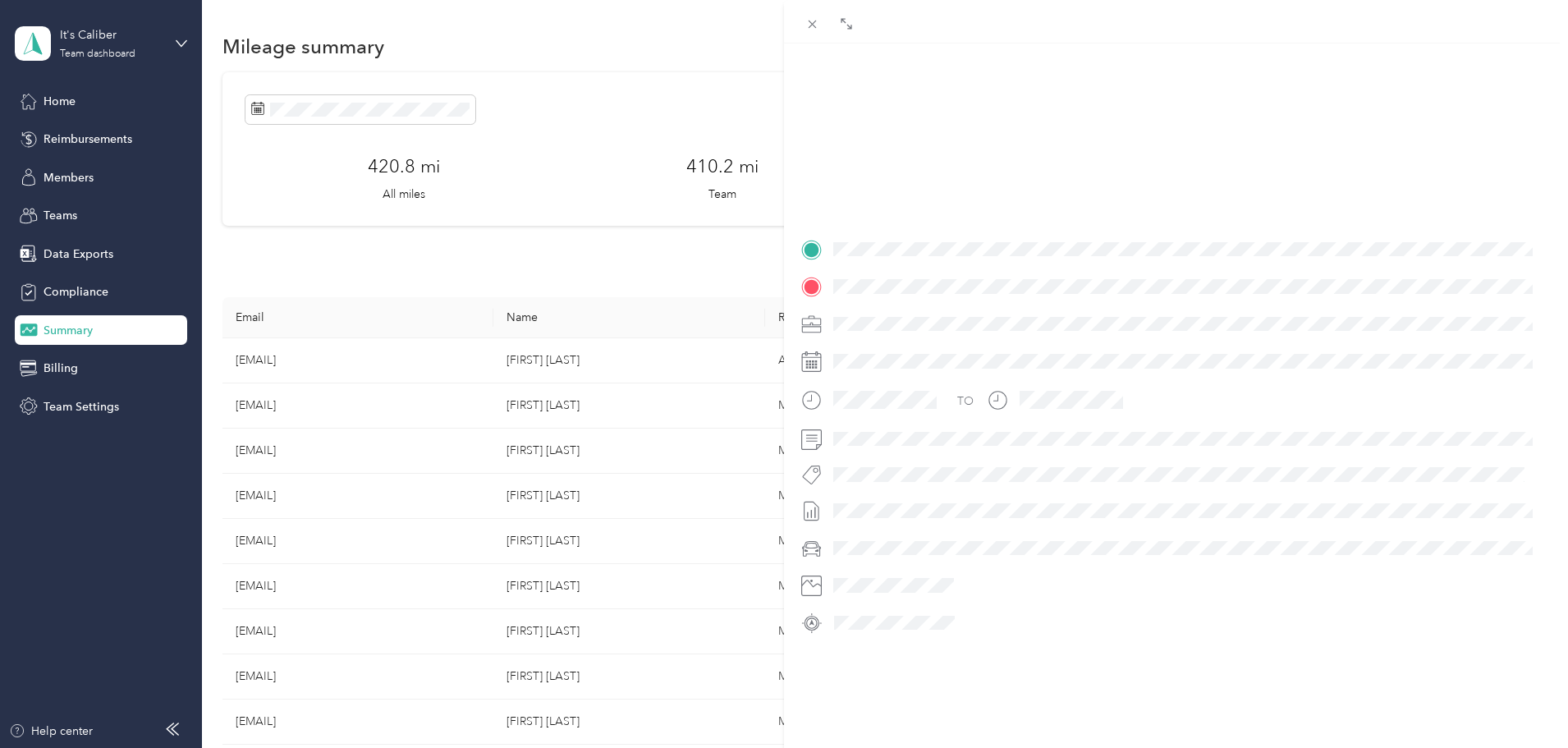 scroll, scrollTop: 200, scrollLeft: 0, axis: vertical 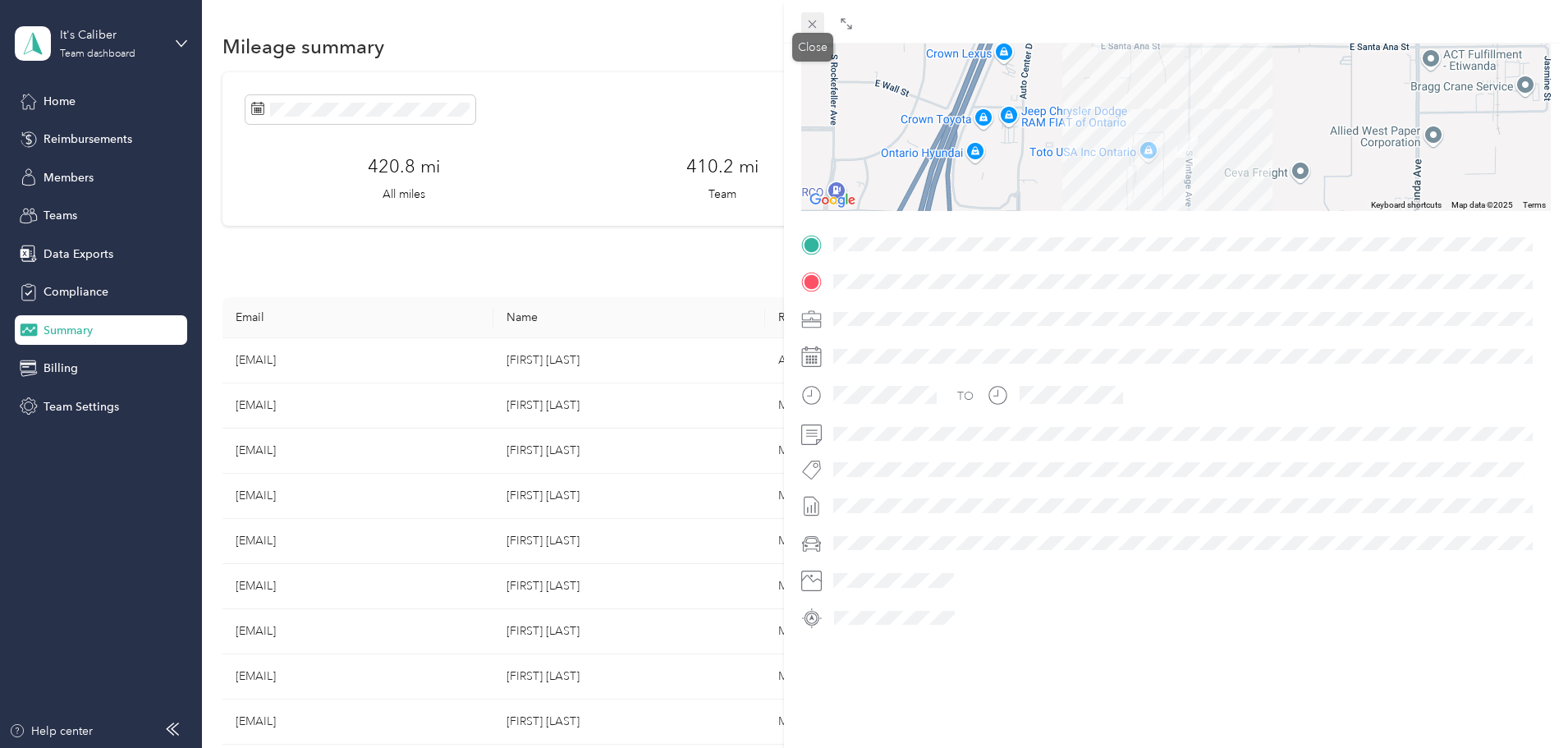 click 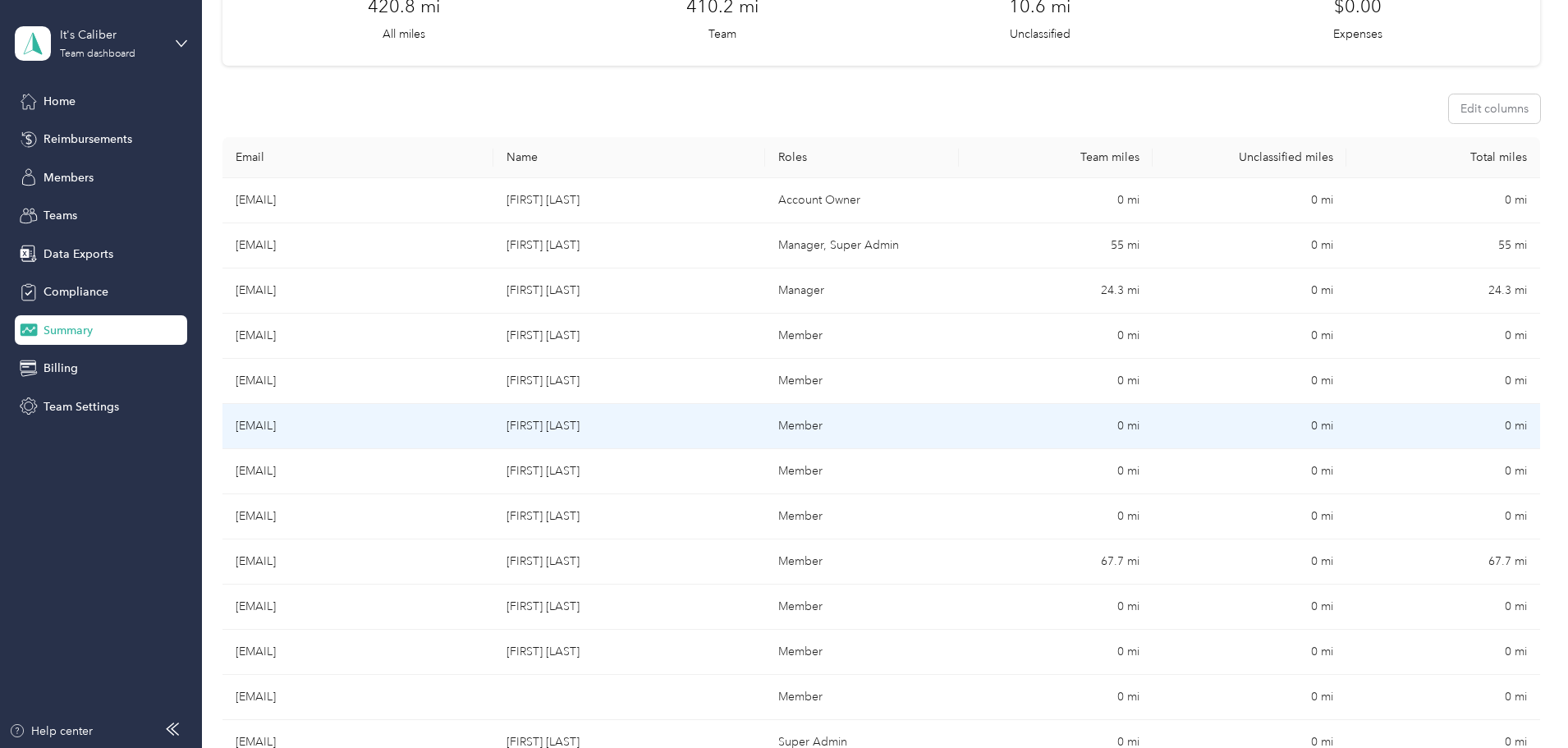 scroll, scrollTop: 164, scrollLeft: 0, axis: vertical 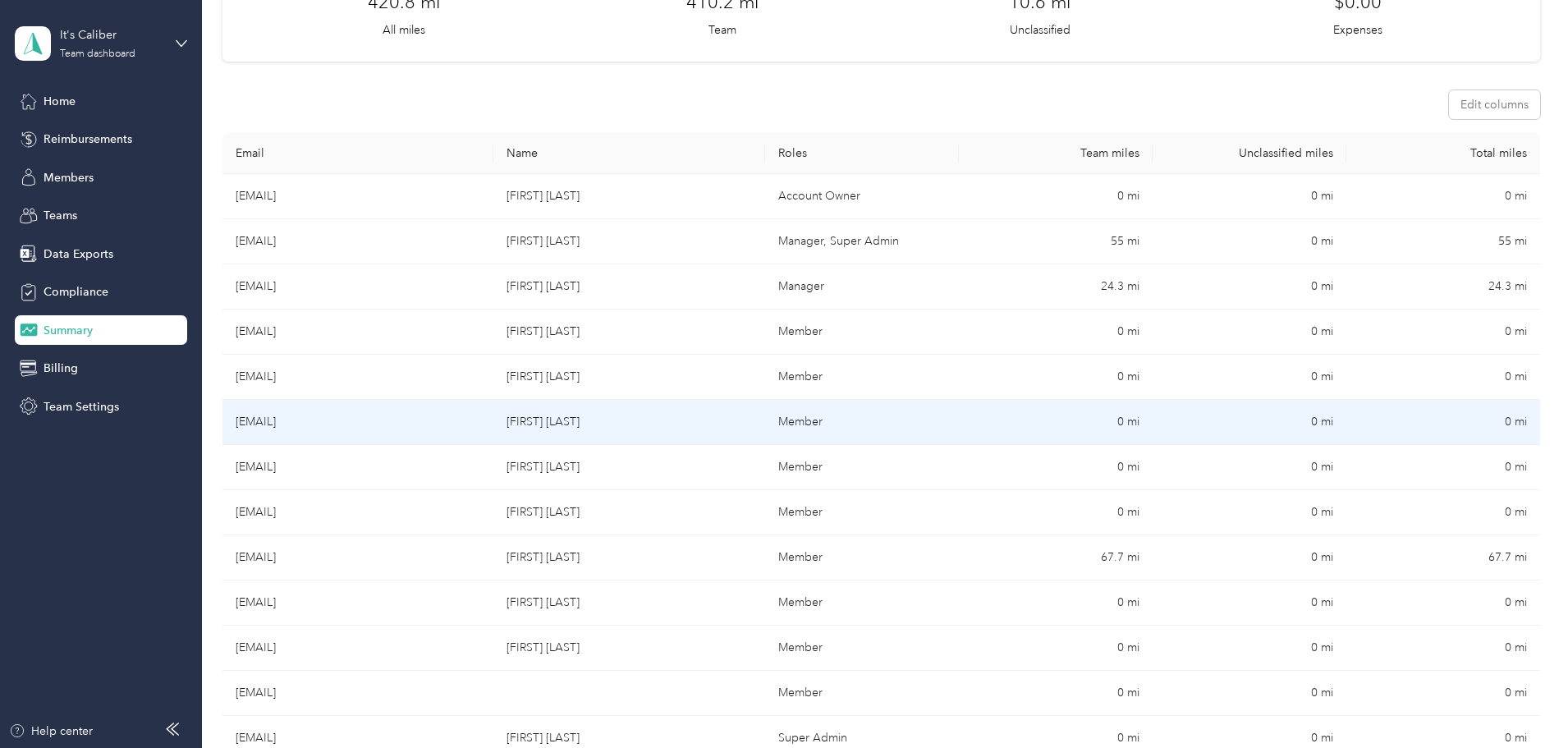 click on "[EMAIL]" at bounding box center (358, 422) 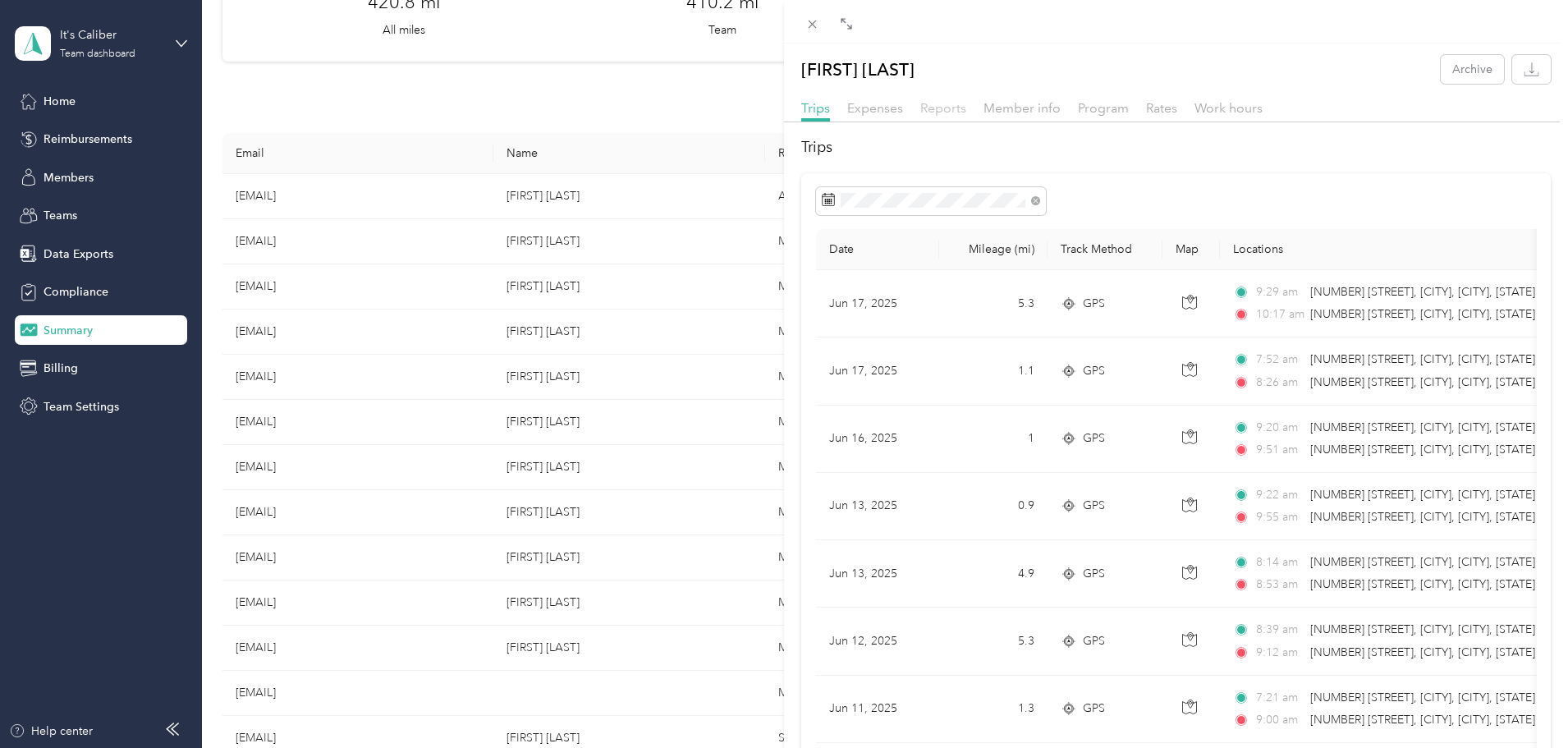 click on "Reports" at bounding box center (943, 108) 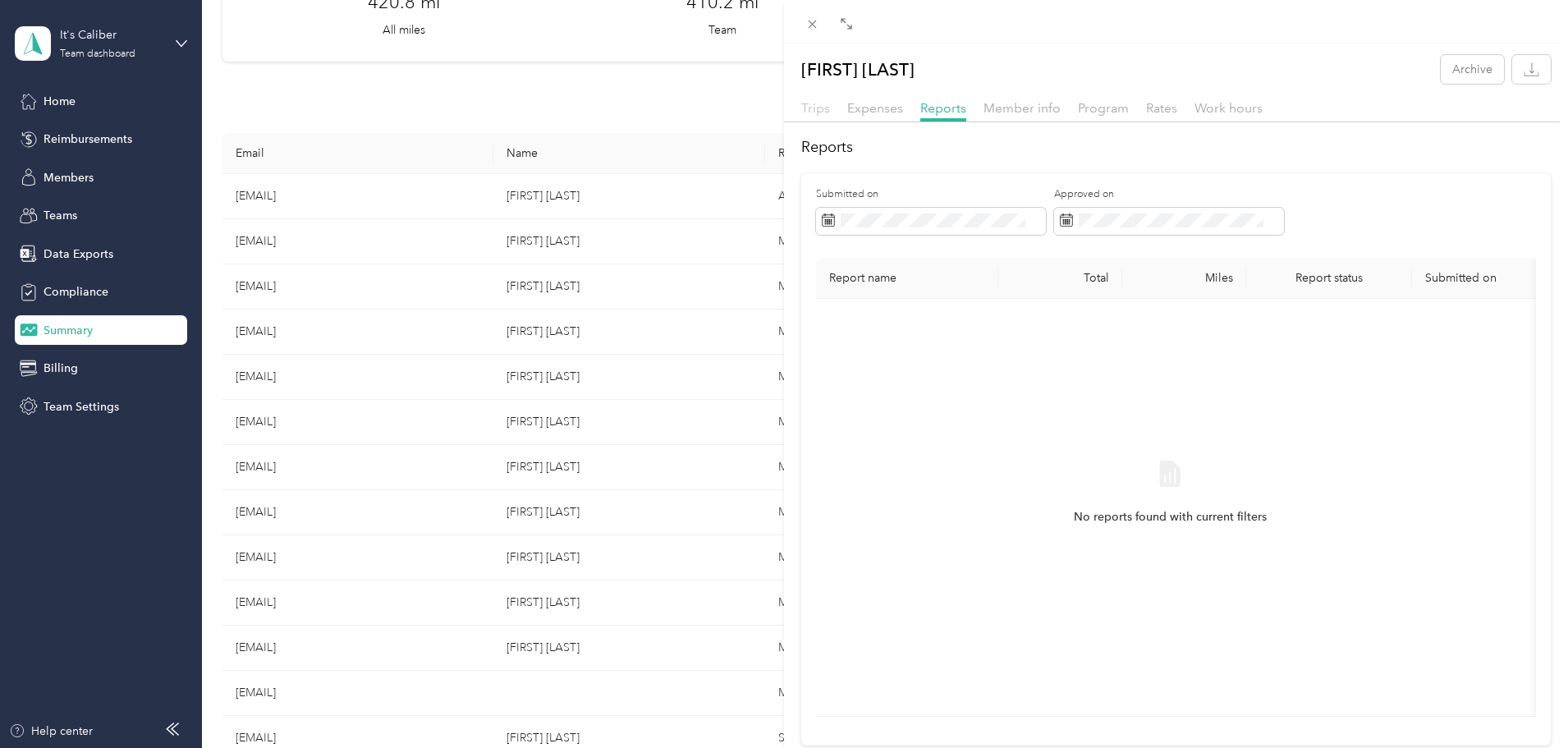 click on "Trips" at bounding box center (815, 108) 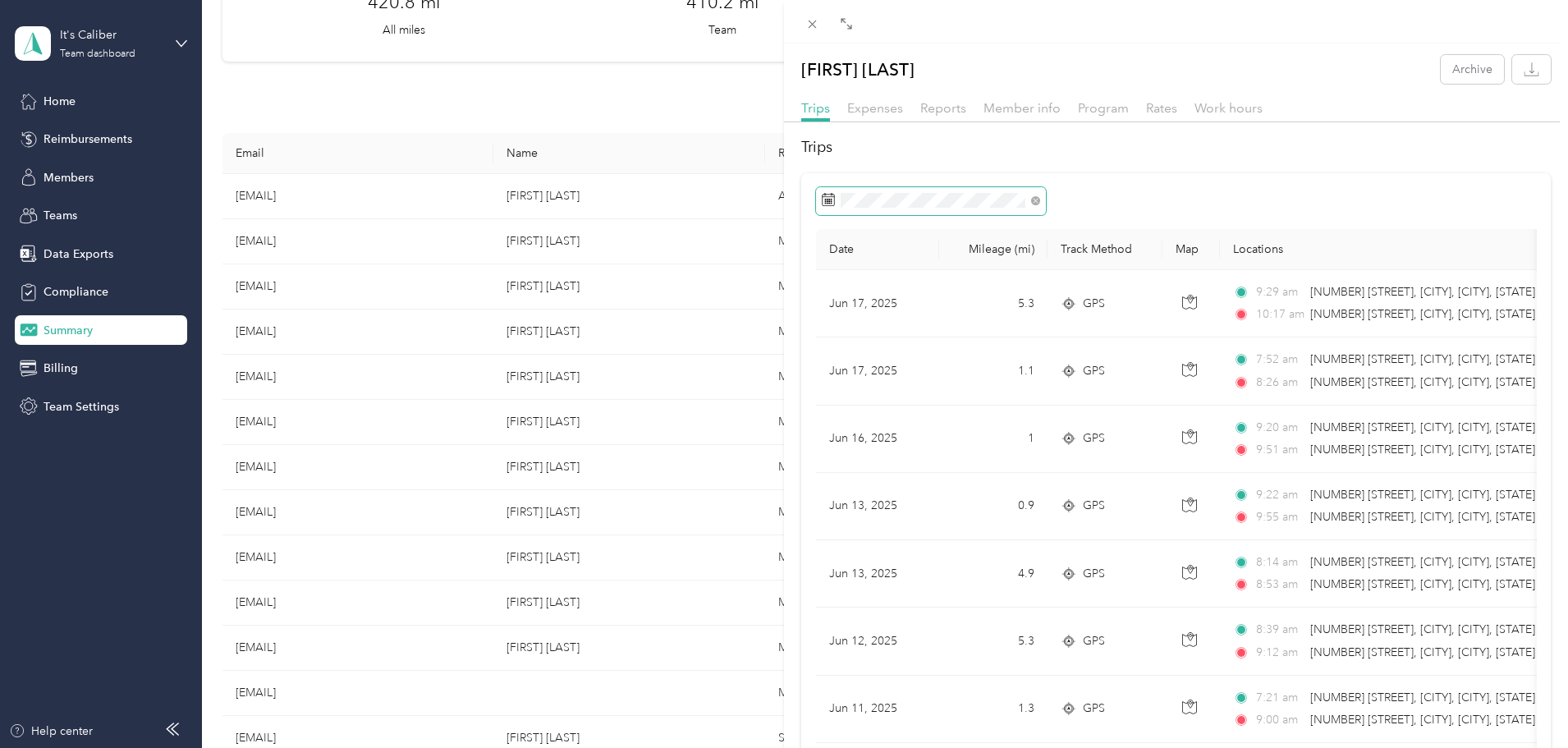 click at bounding box center [931, 201] 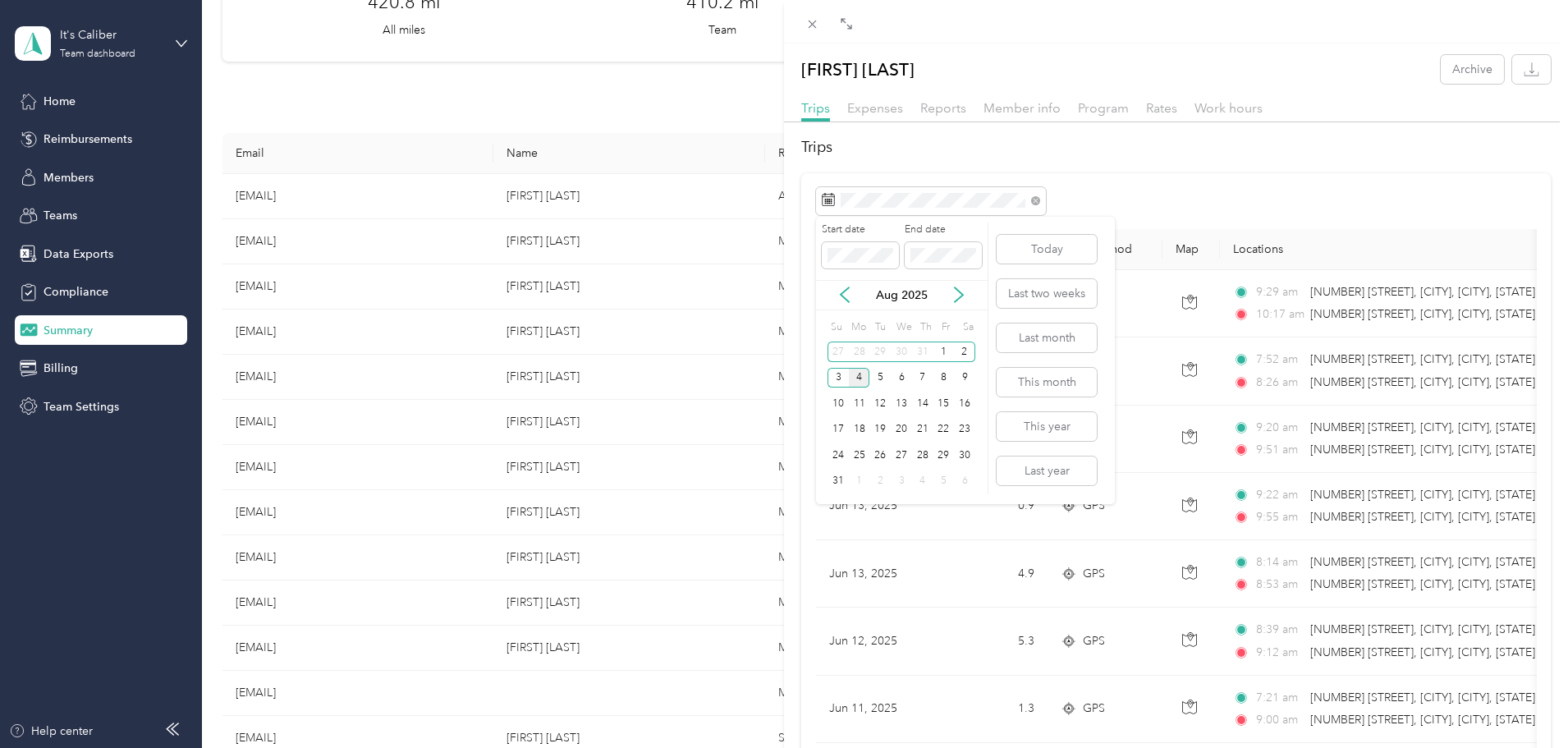 click on "4" at bounding box center [860, 378] 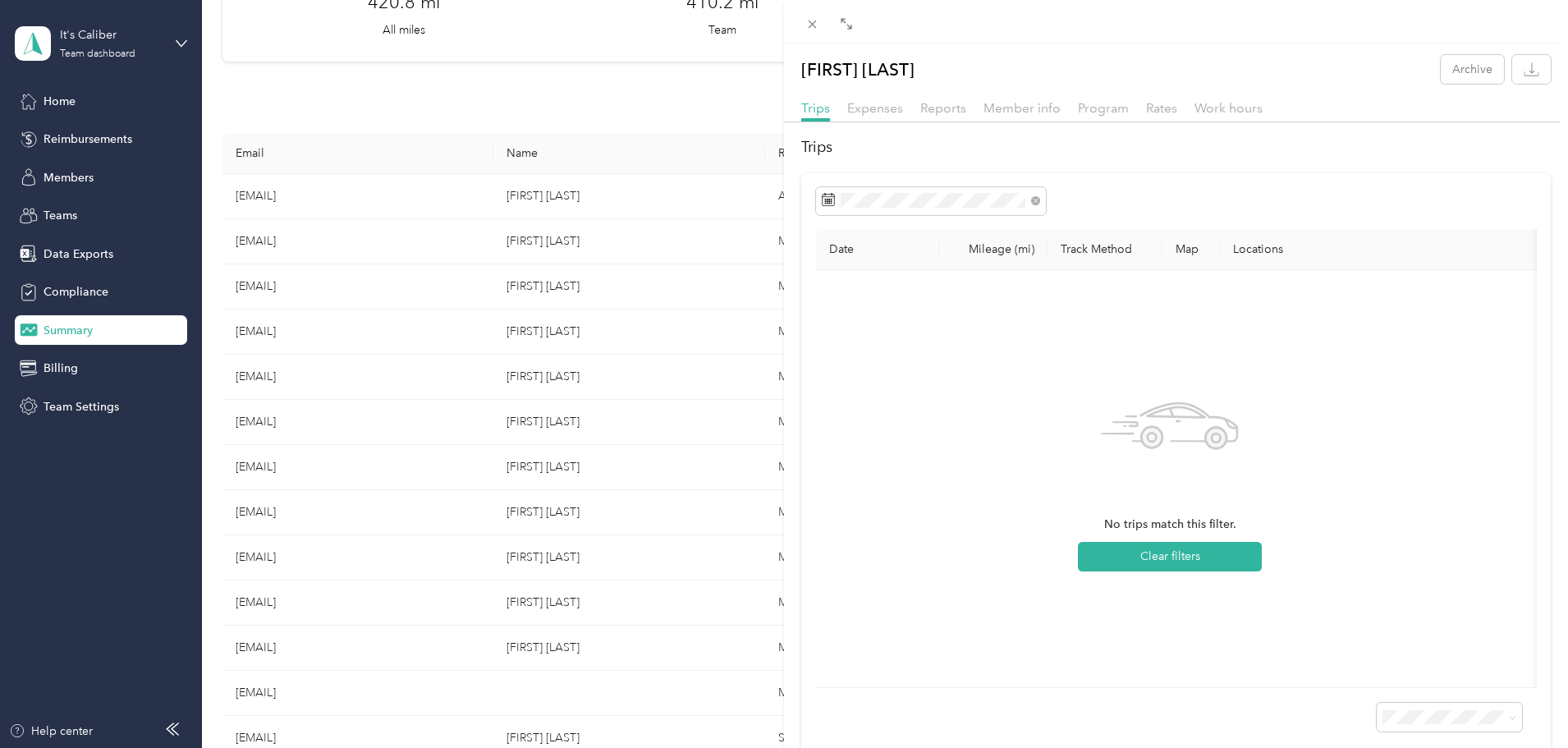 click on "Mileage (mi)" at bounding box center [993, 250] 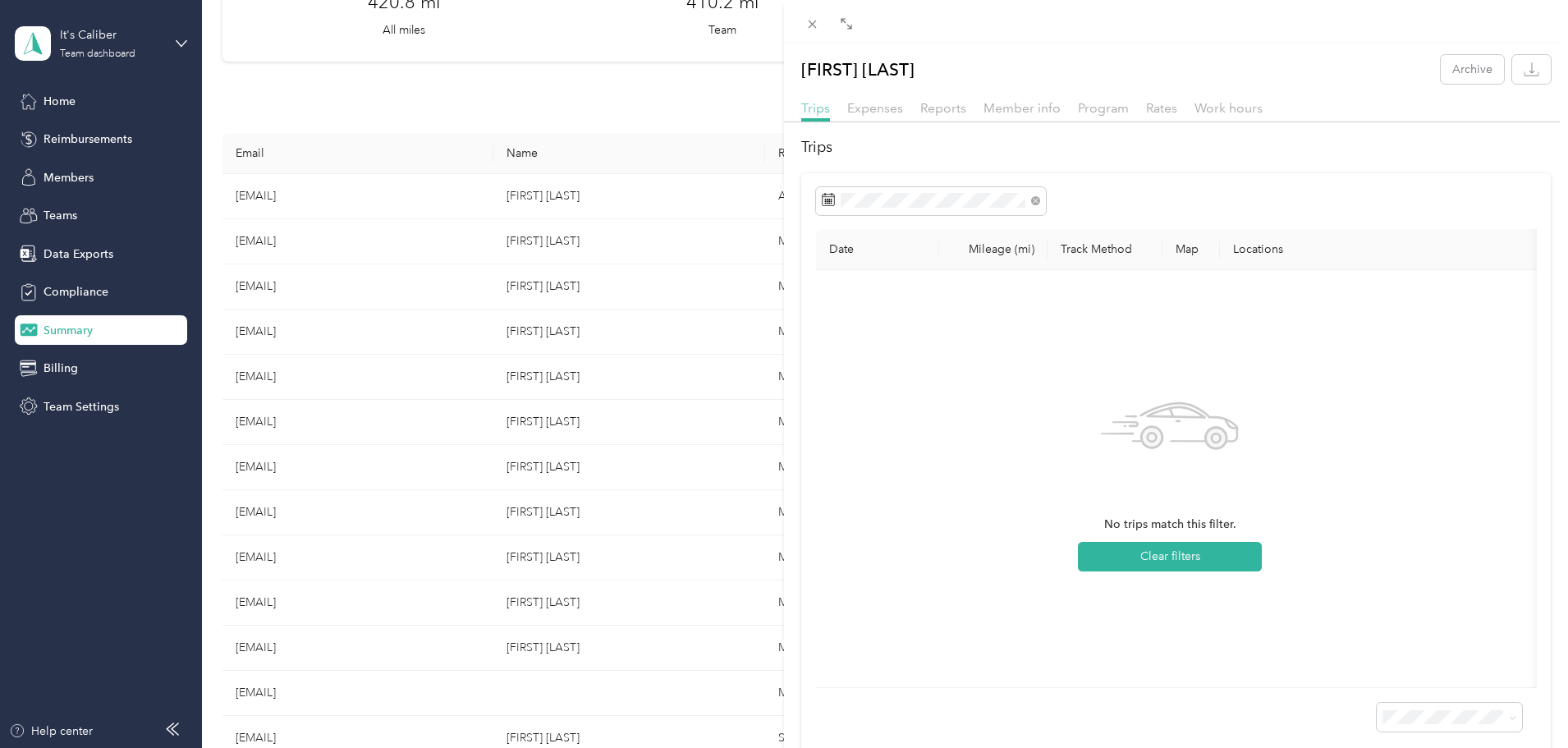 click on "Trips" at bounding box center (815, 108) 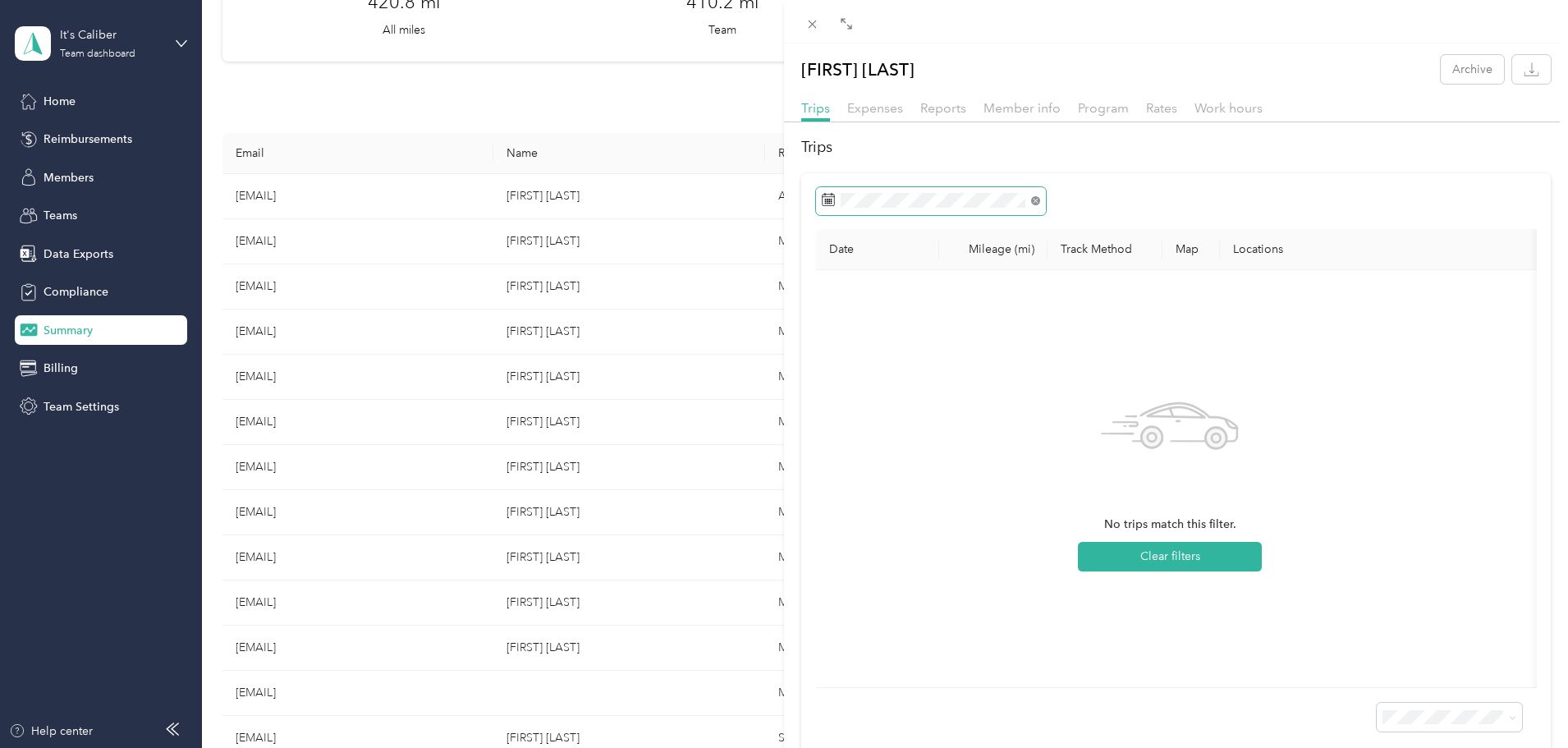 click 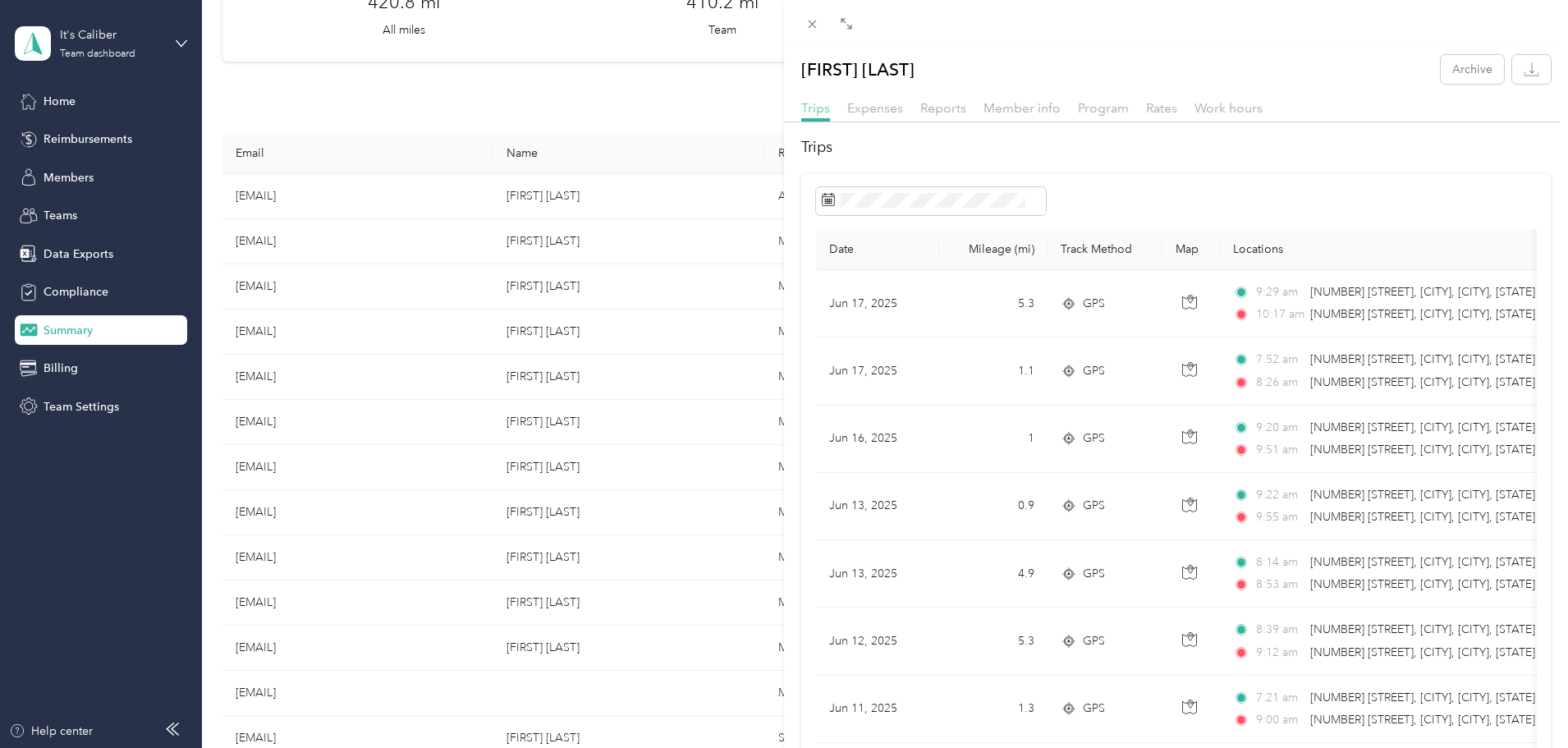 click on "Trips" at bounding box center (815, 108) 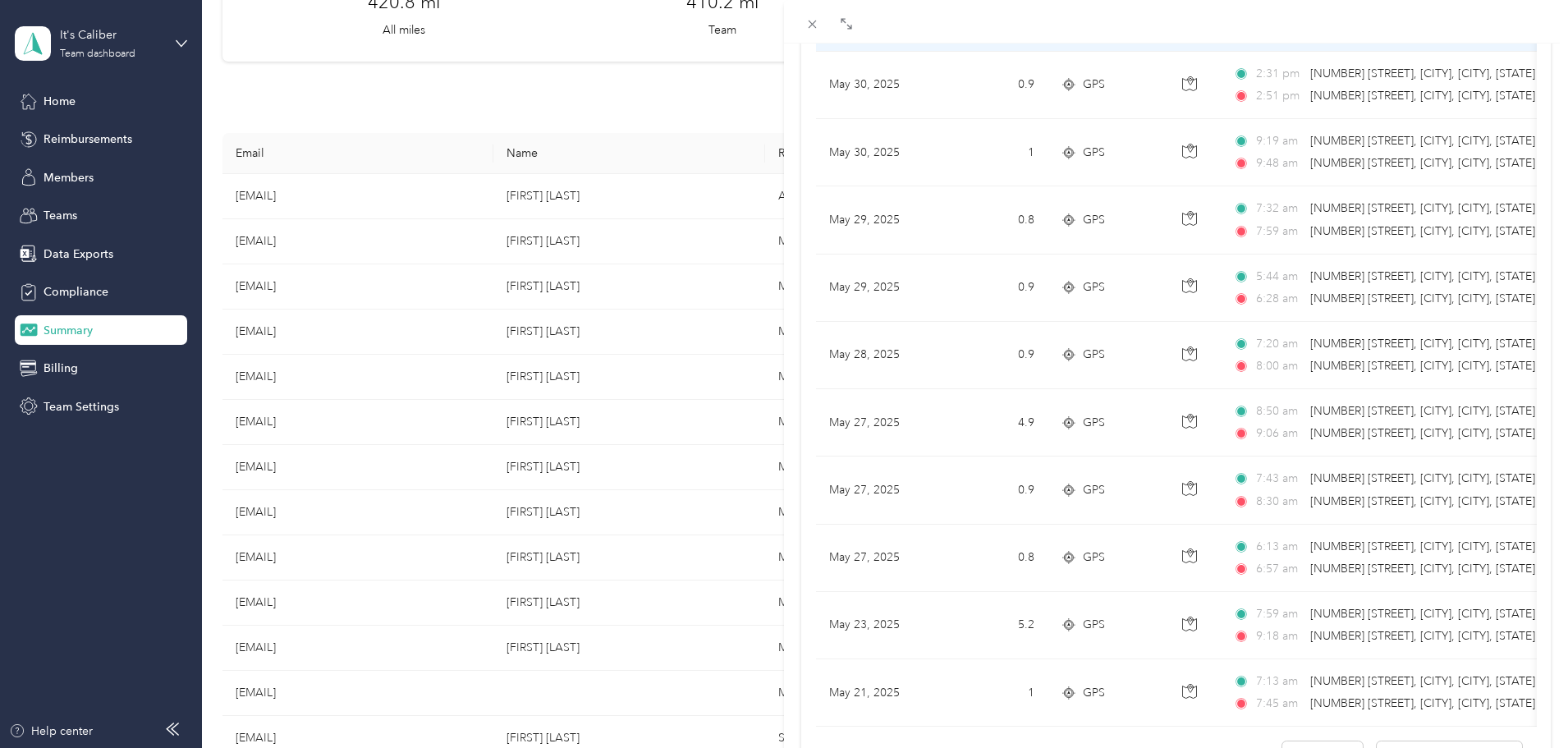 scroll, scrollTop: 1350, scrollLeft: 0, axis: vertical 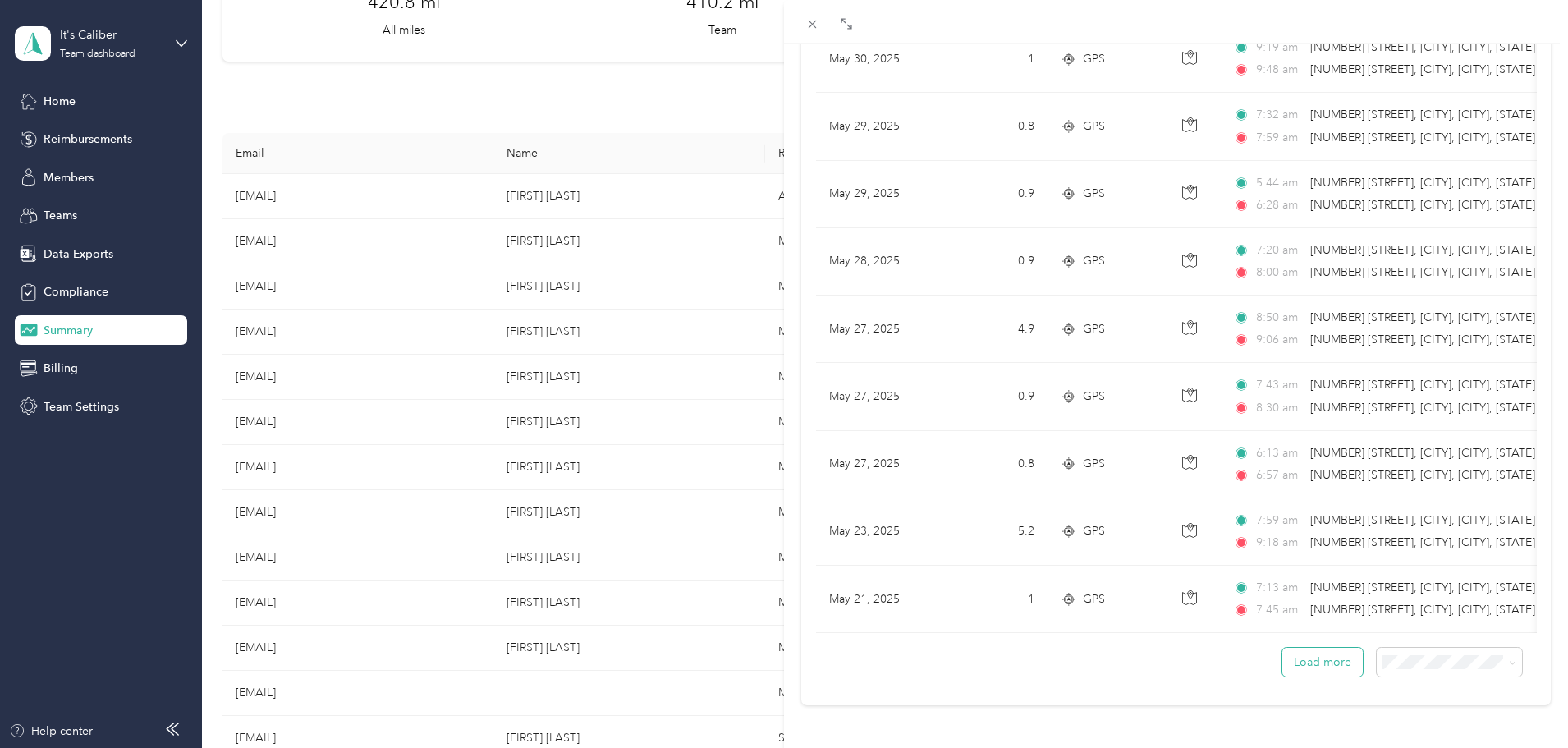 click on "Load more" at bounding box center [1323, 662] 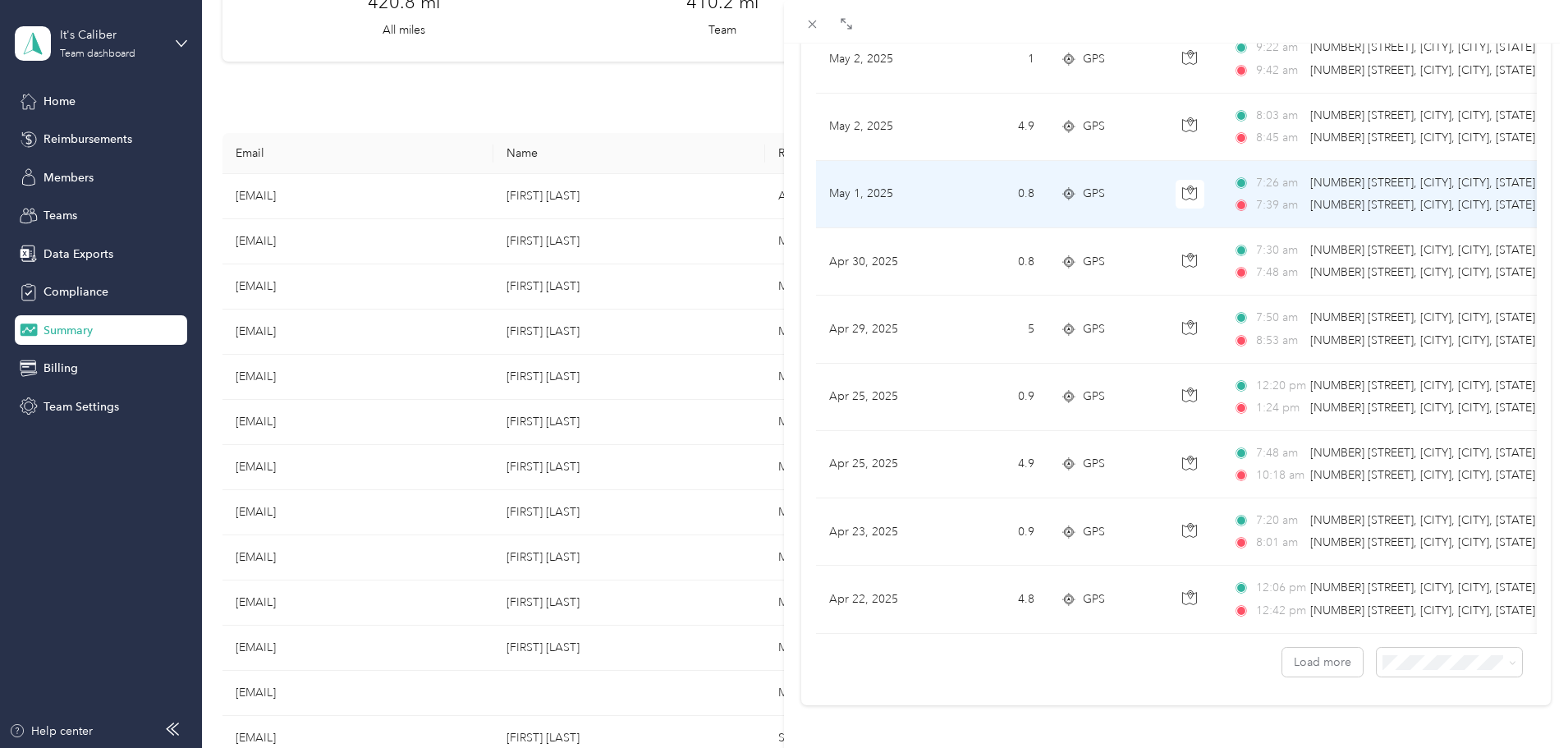 scroll, scrollTop: 3038, scrollLeft: 0, axis: vertical 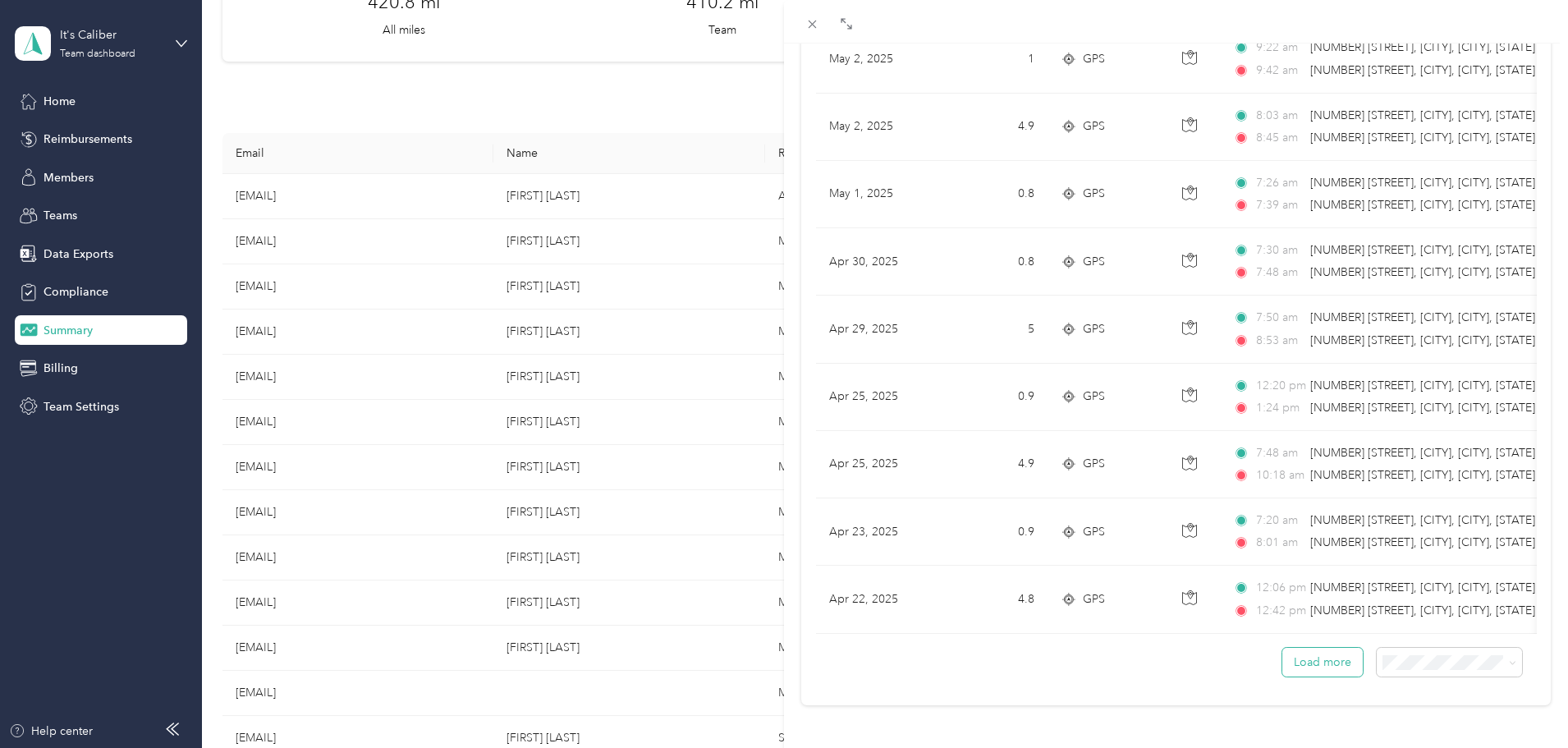 click on "Load more" at bounding box center [1323, 662] 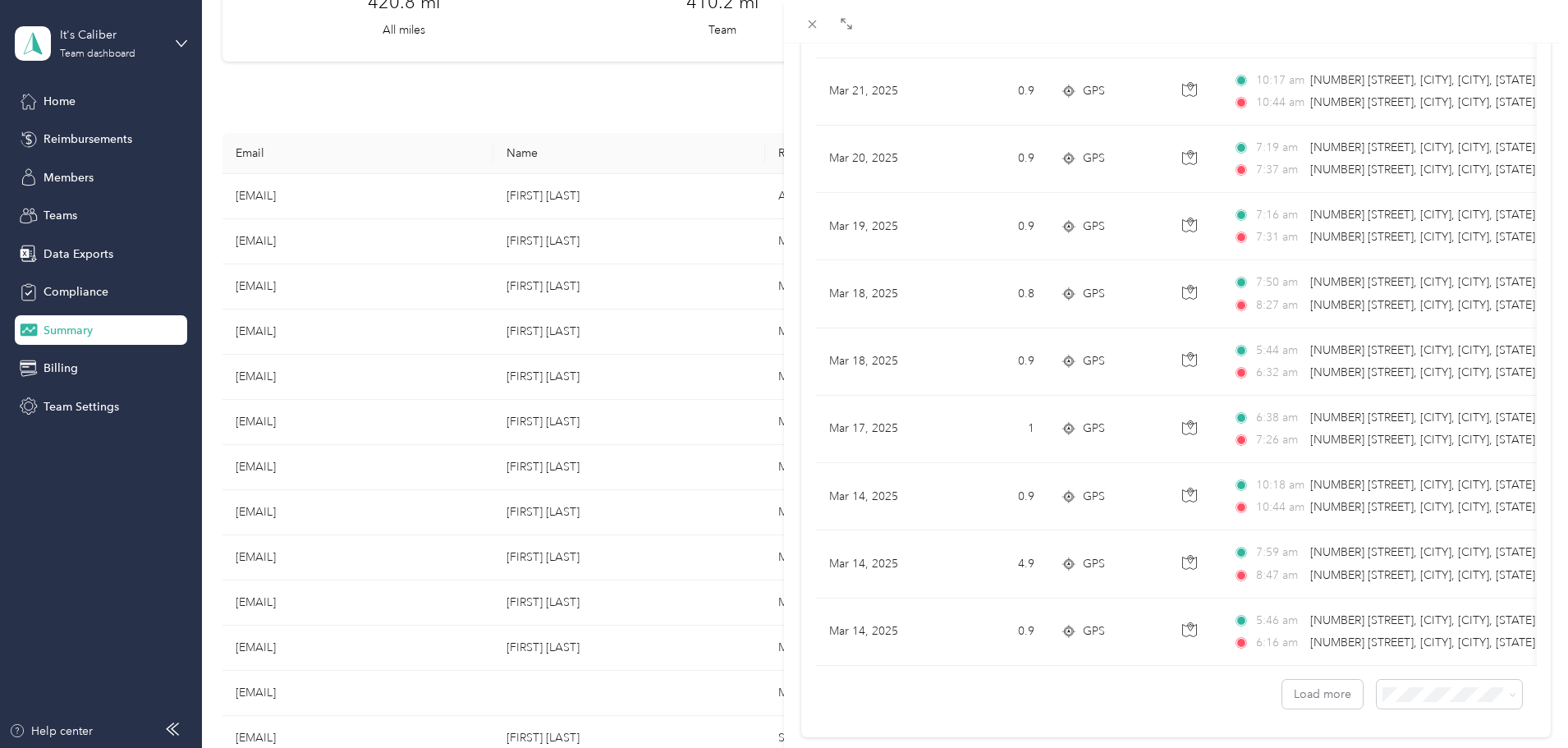 scroll, scrollTop: 4726, scrollLeft: 0, axis: vertical 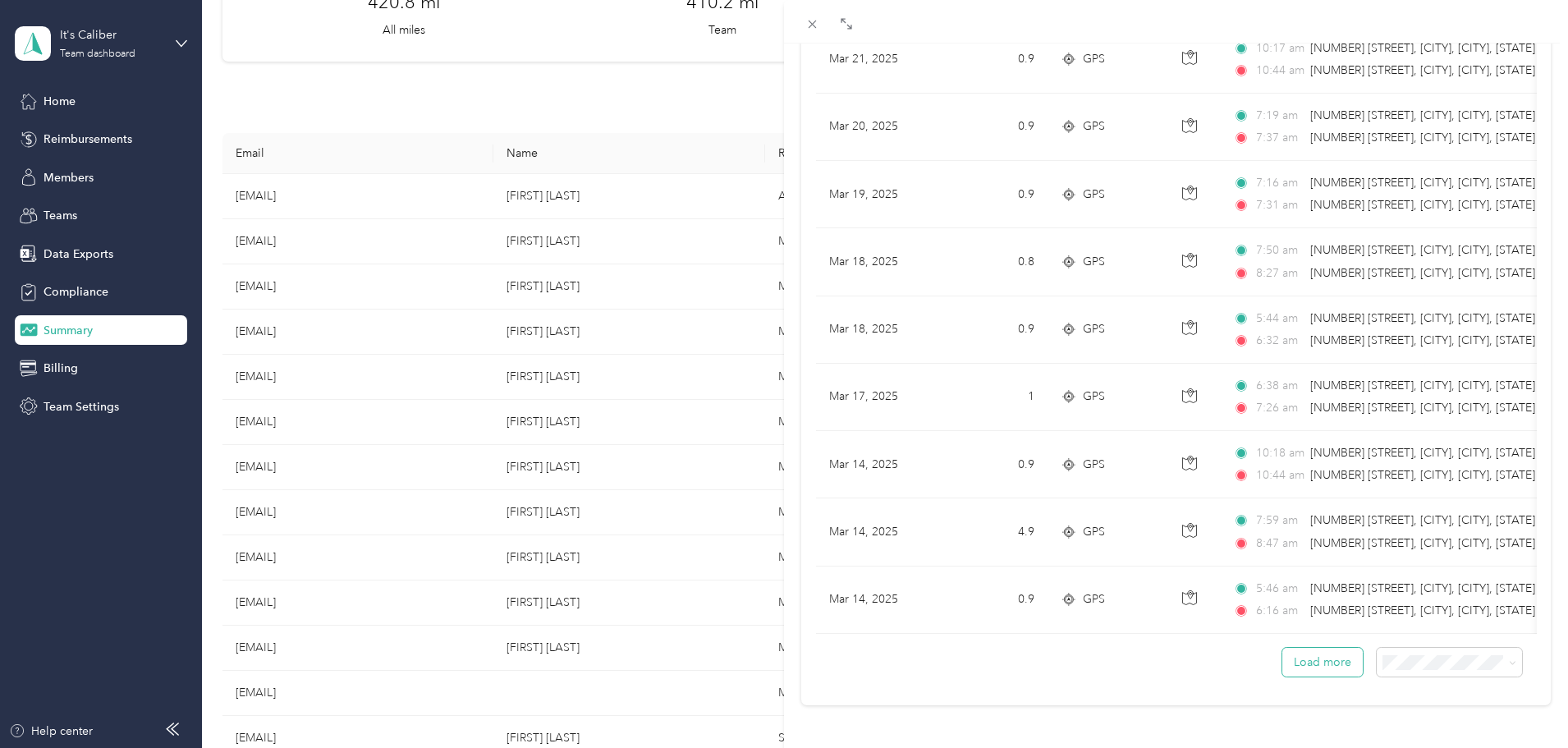 click on "Load more" at bounding box center [1323, 662] 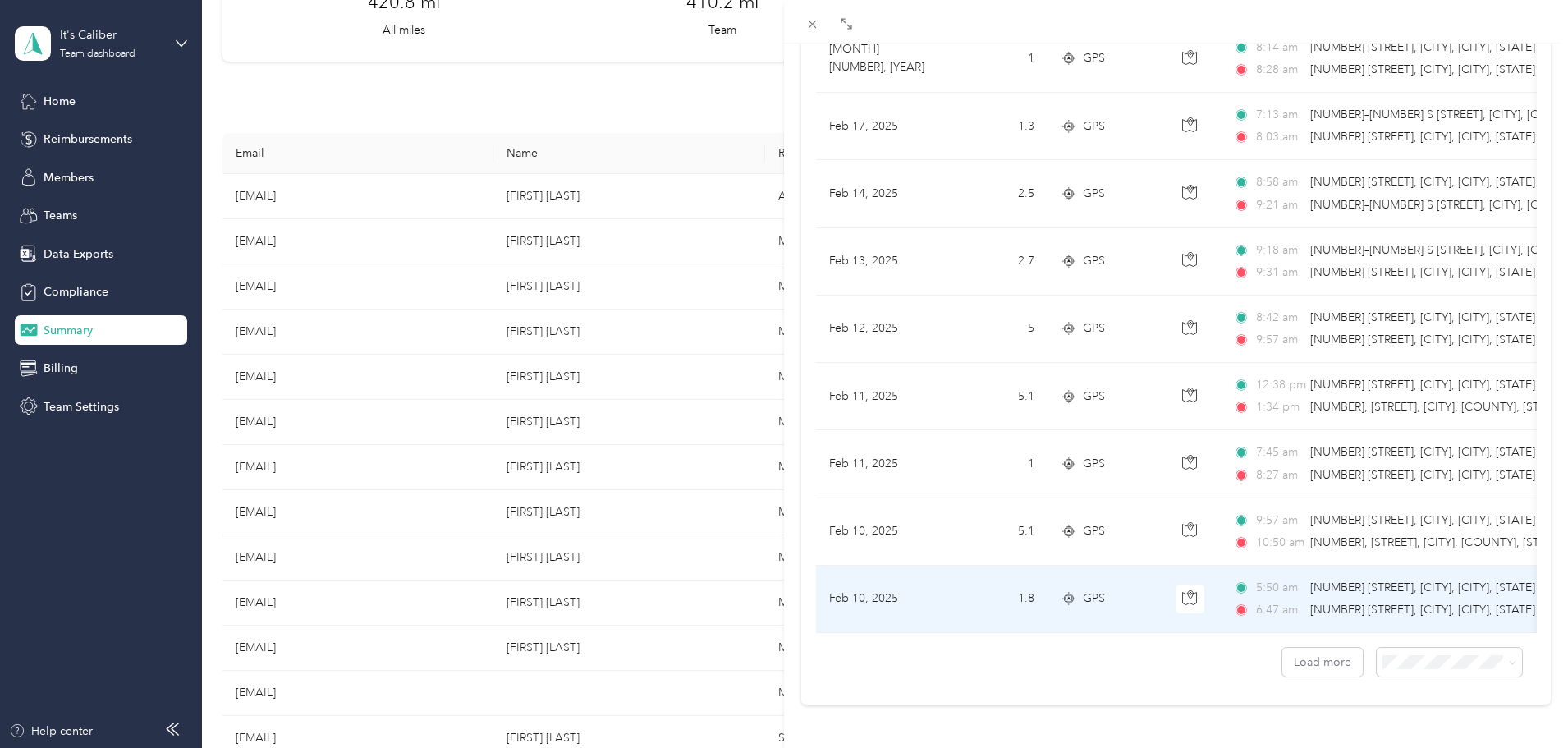 scroll, scrollTop: 6415, scrollLeft: 0, axis: vertical 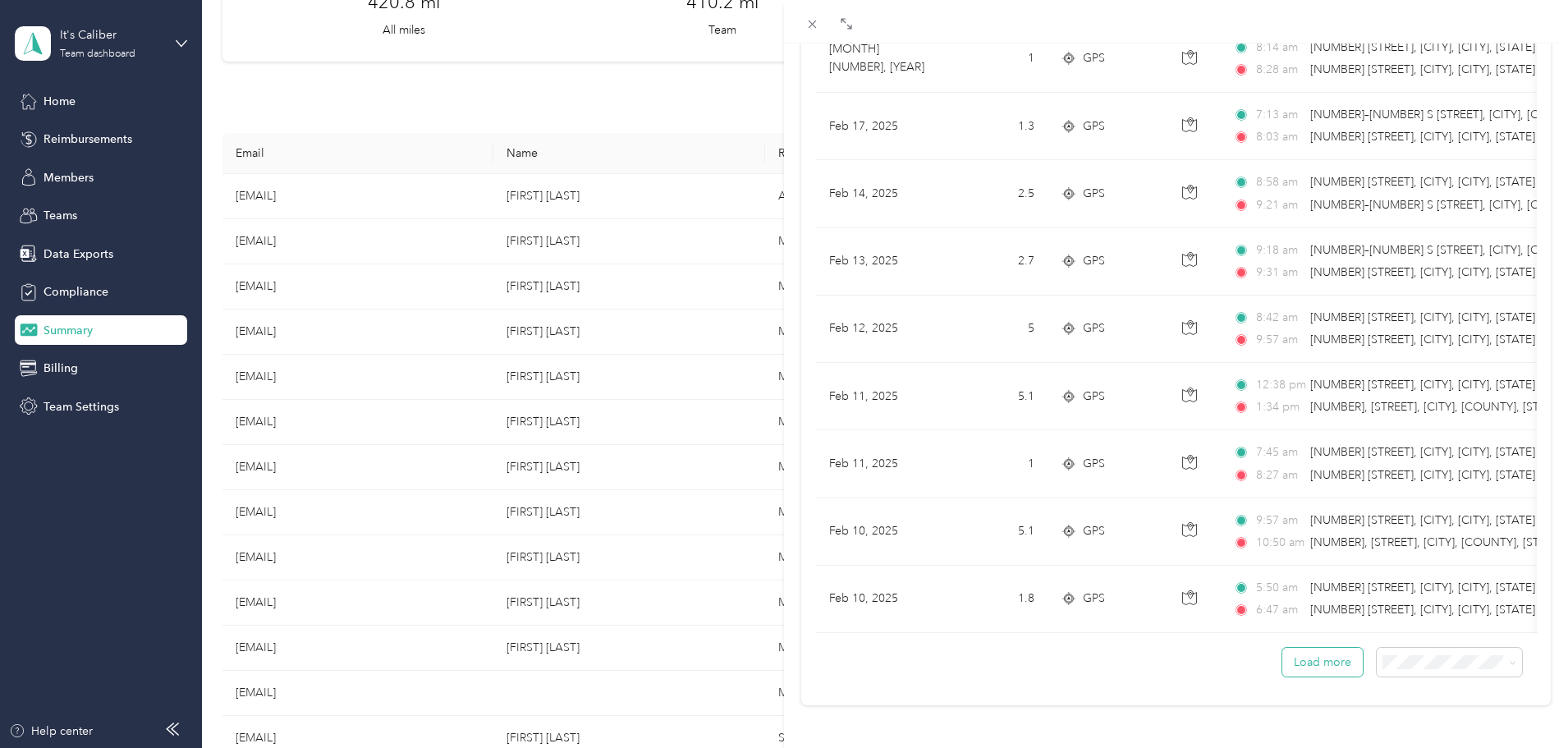 click on "Load more" at bounding box center [1323, 662] 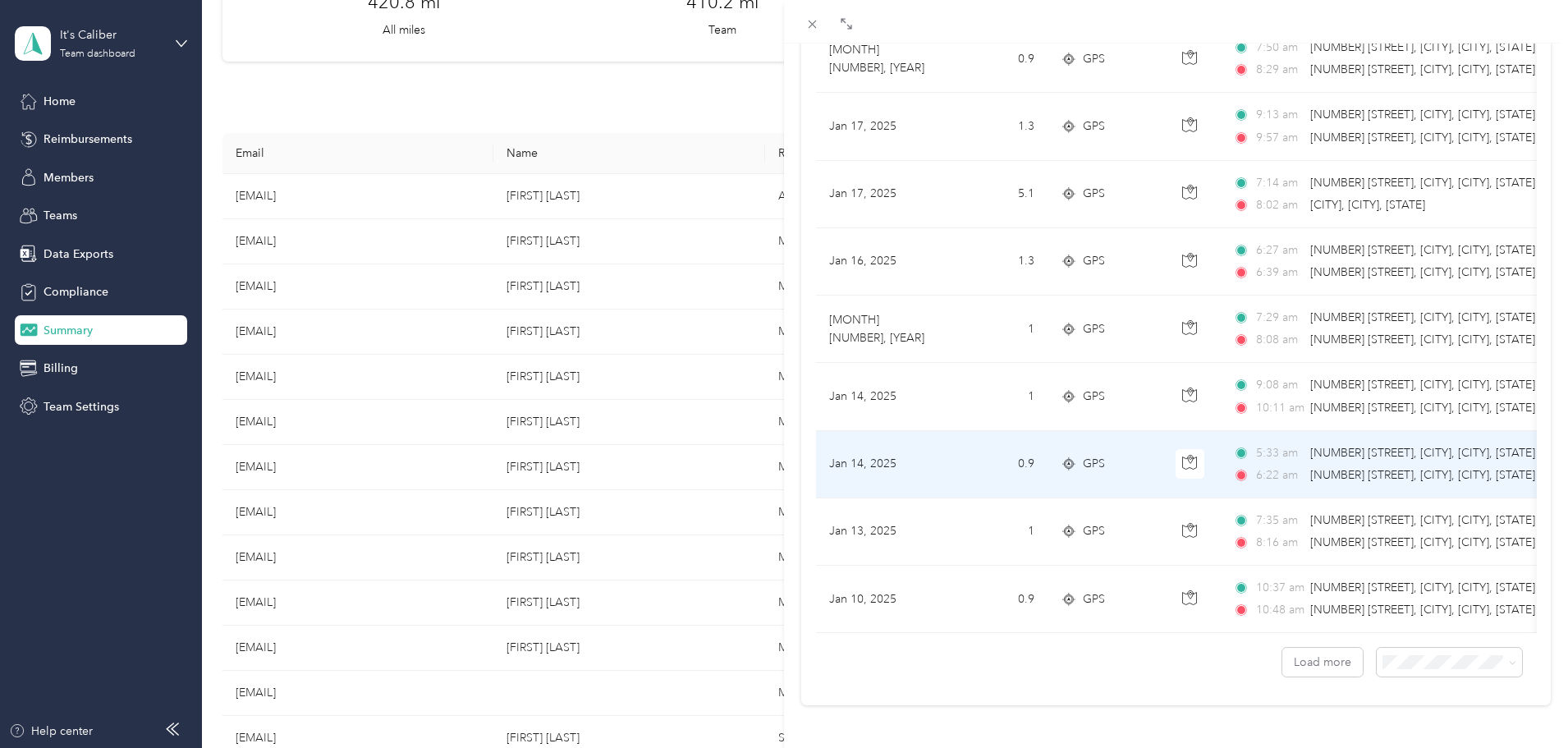 scroll, scrollTop: 8103, scrollLeft: 0, axis: vertical 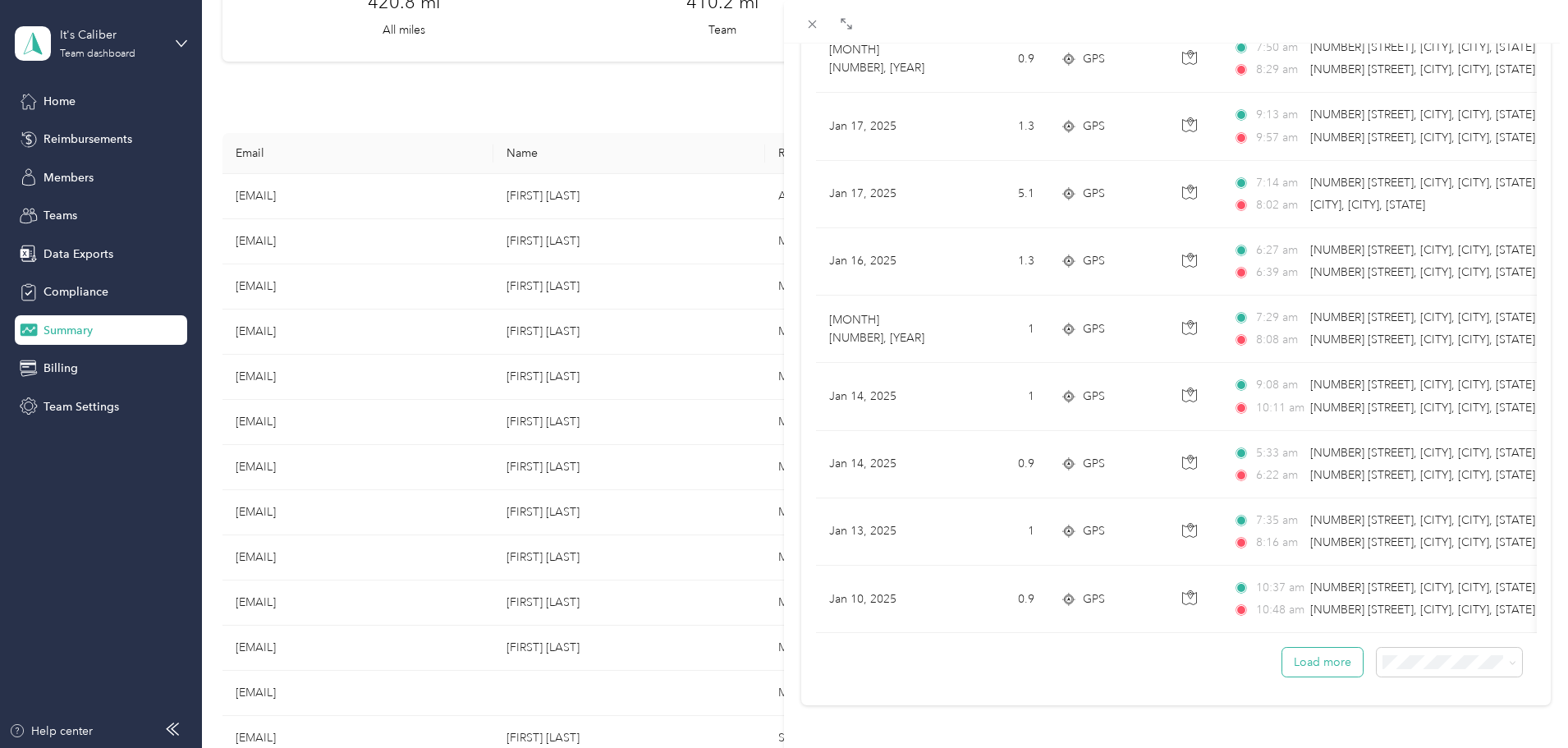click on "Load more" at bounding box center [1323, 662] 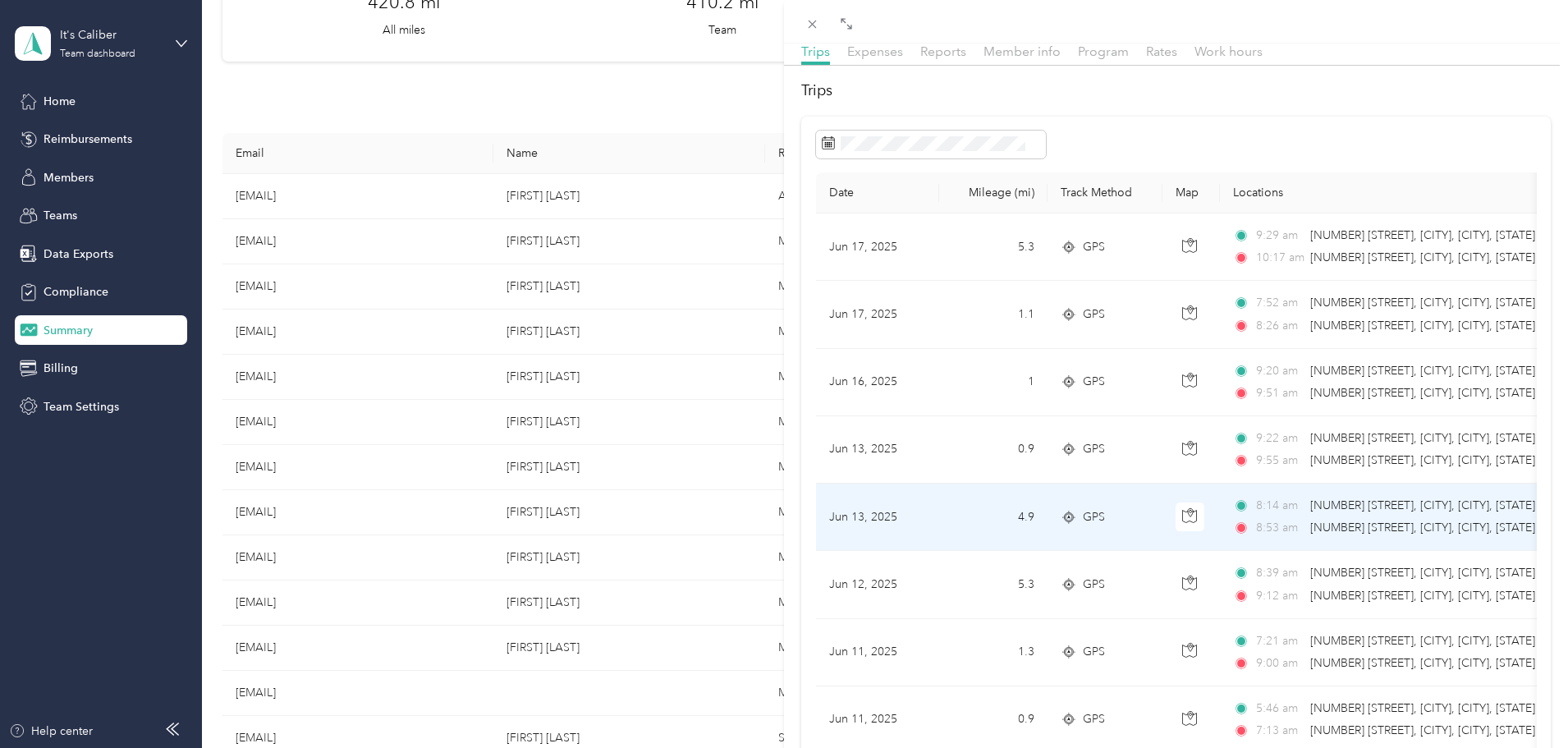 scroll, scrollTop: 0, scrollLeft: 0, axis: both 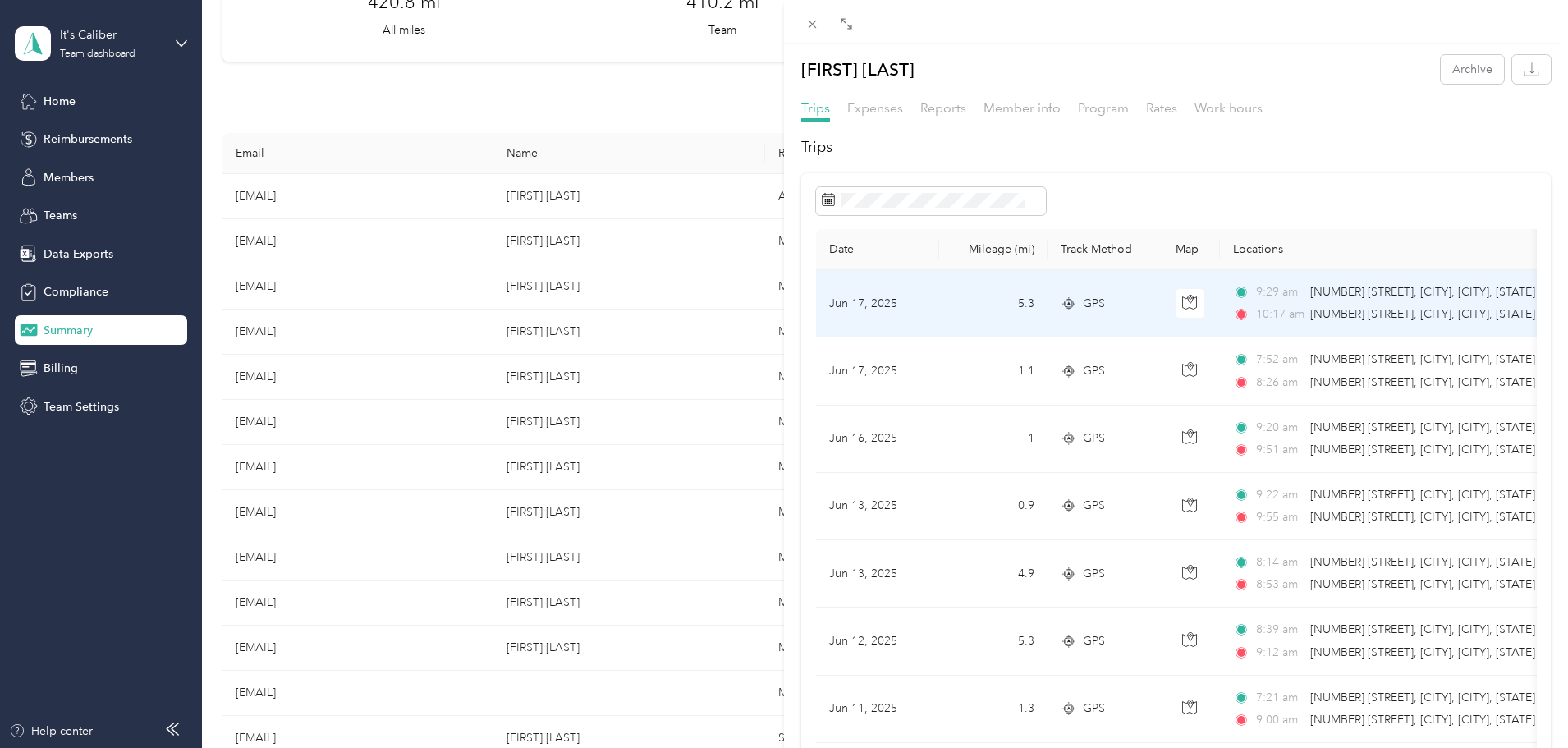 click on "Jun 17, 2025" at bounding box center (878, 304) 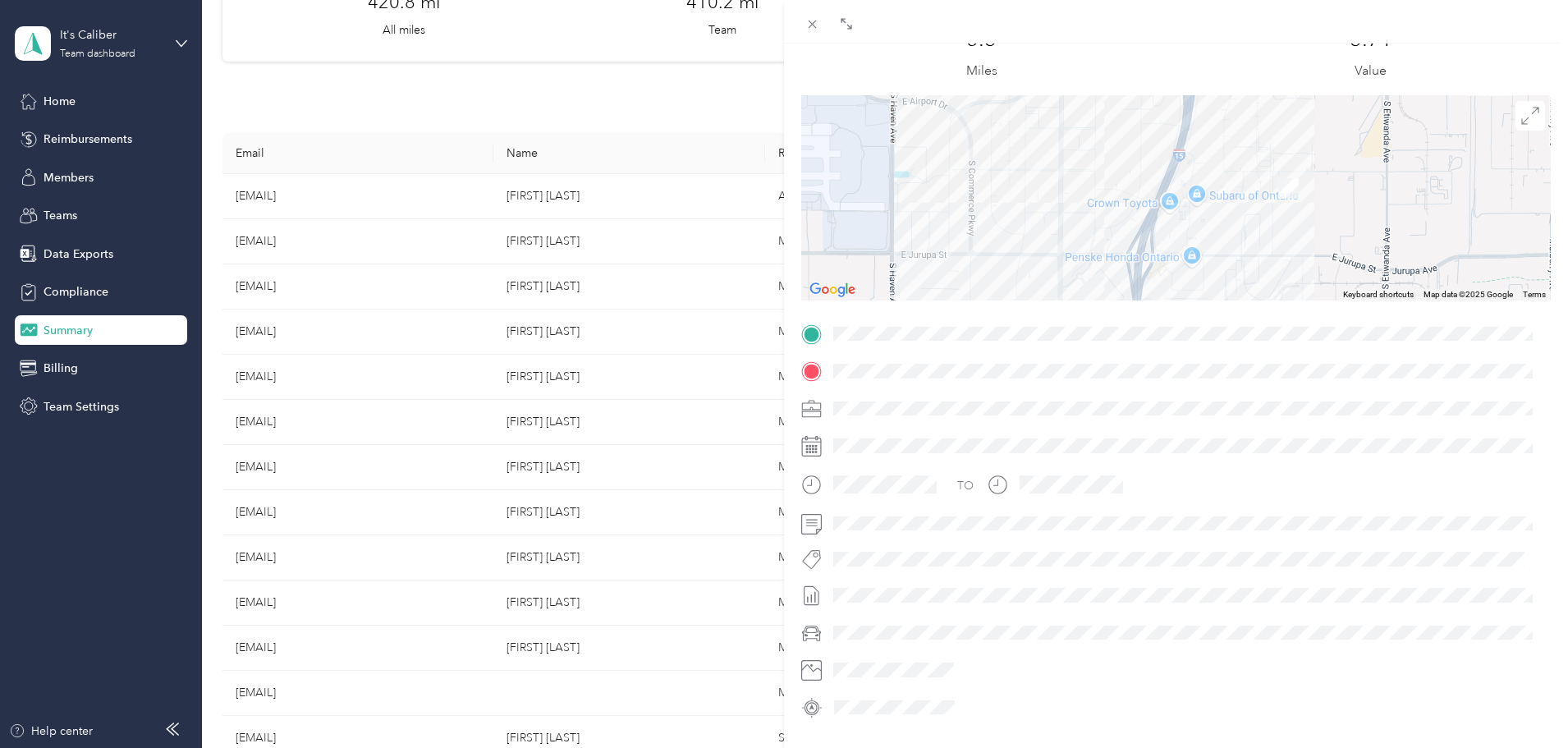 scroll, scrollTop: 0, scrollLeft: 0, axis: both 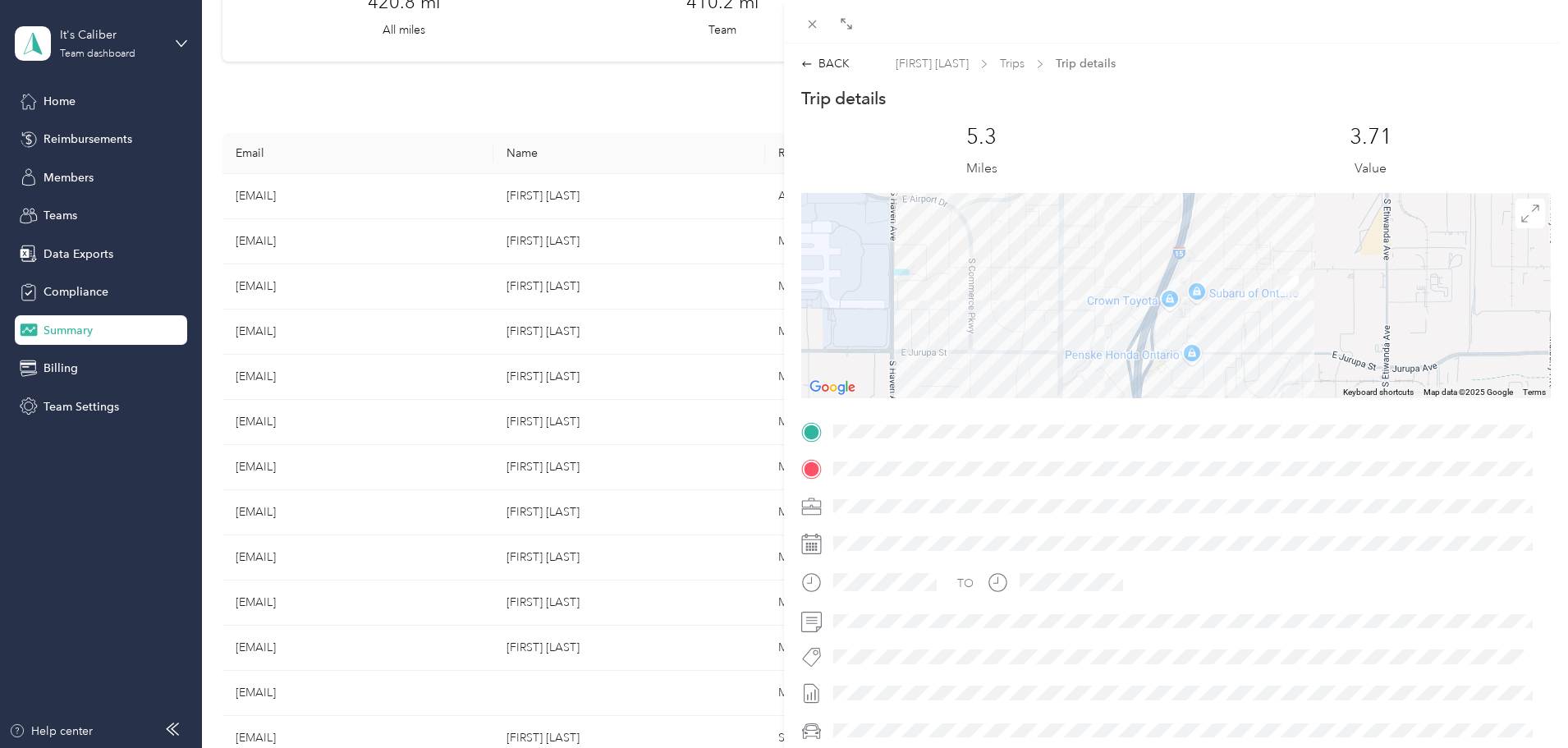 click on "Trip details" at bounding box center [1085, 63] 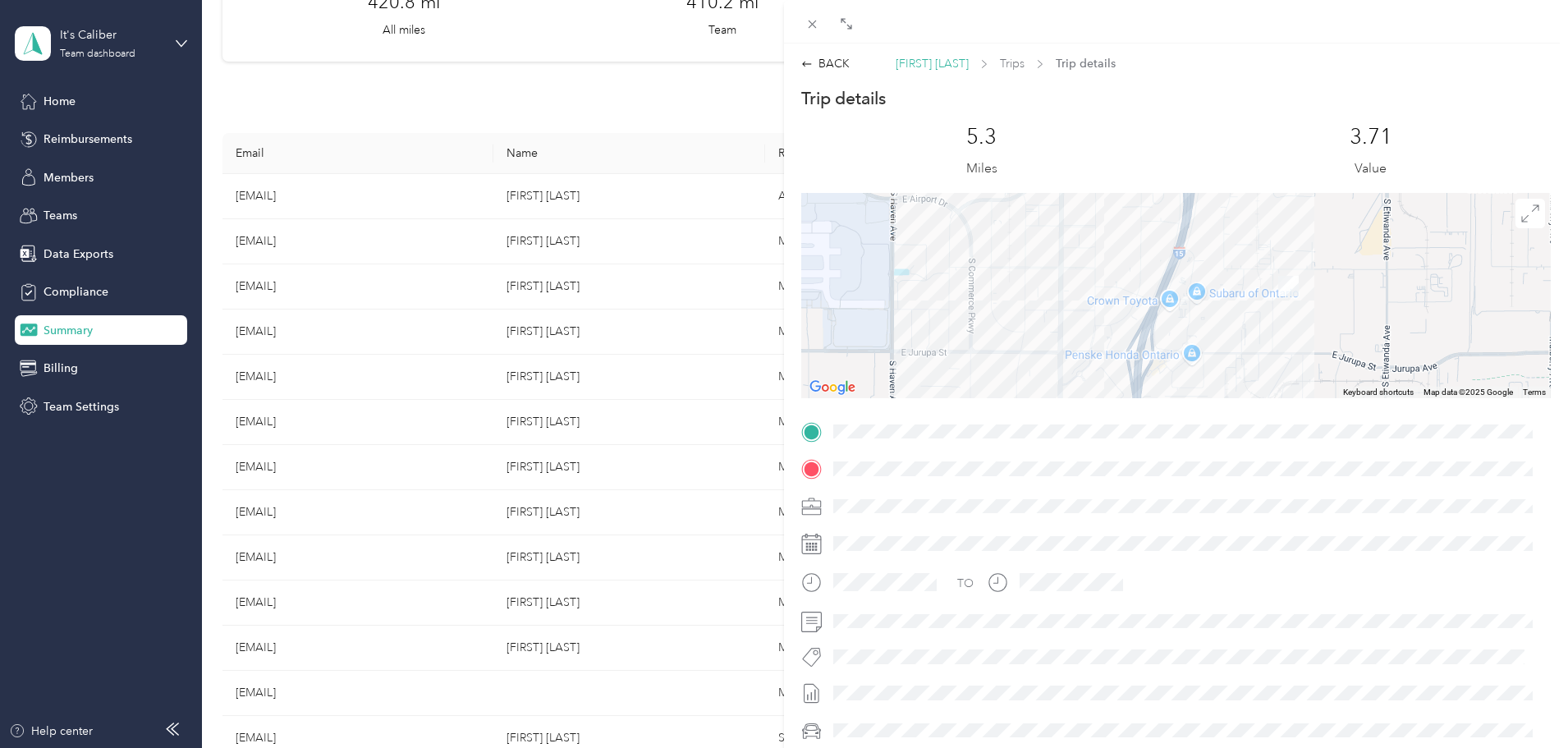 drag, startPoint x: 1016, startPoint y: 66, endPoint x: 994, endPoint y: 65, distance: 22.022716 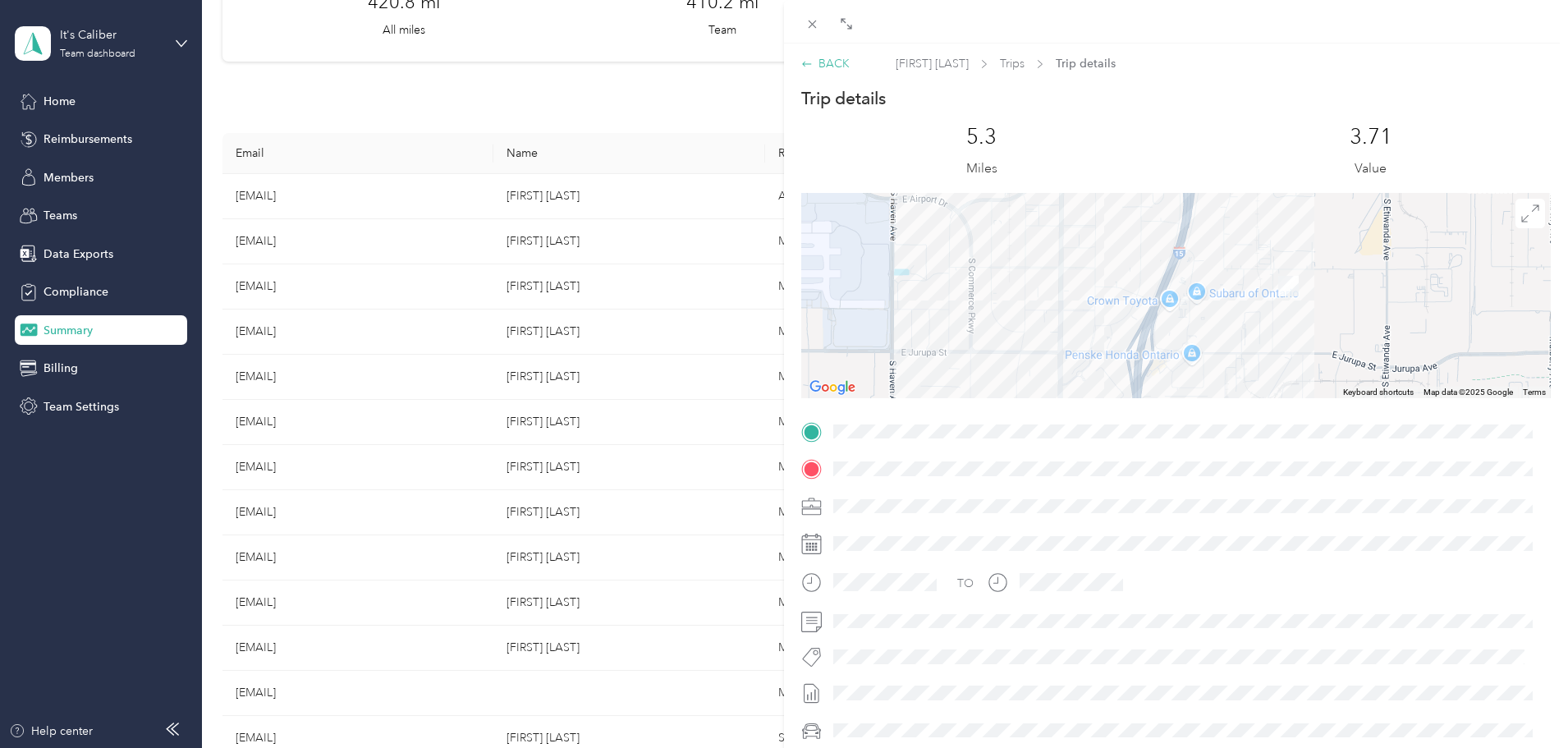 click on "BACK" at bounding box center [825, 63] 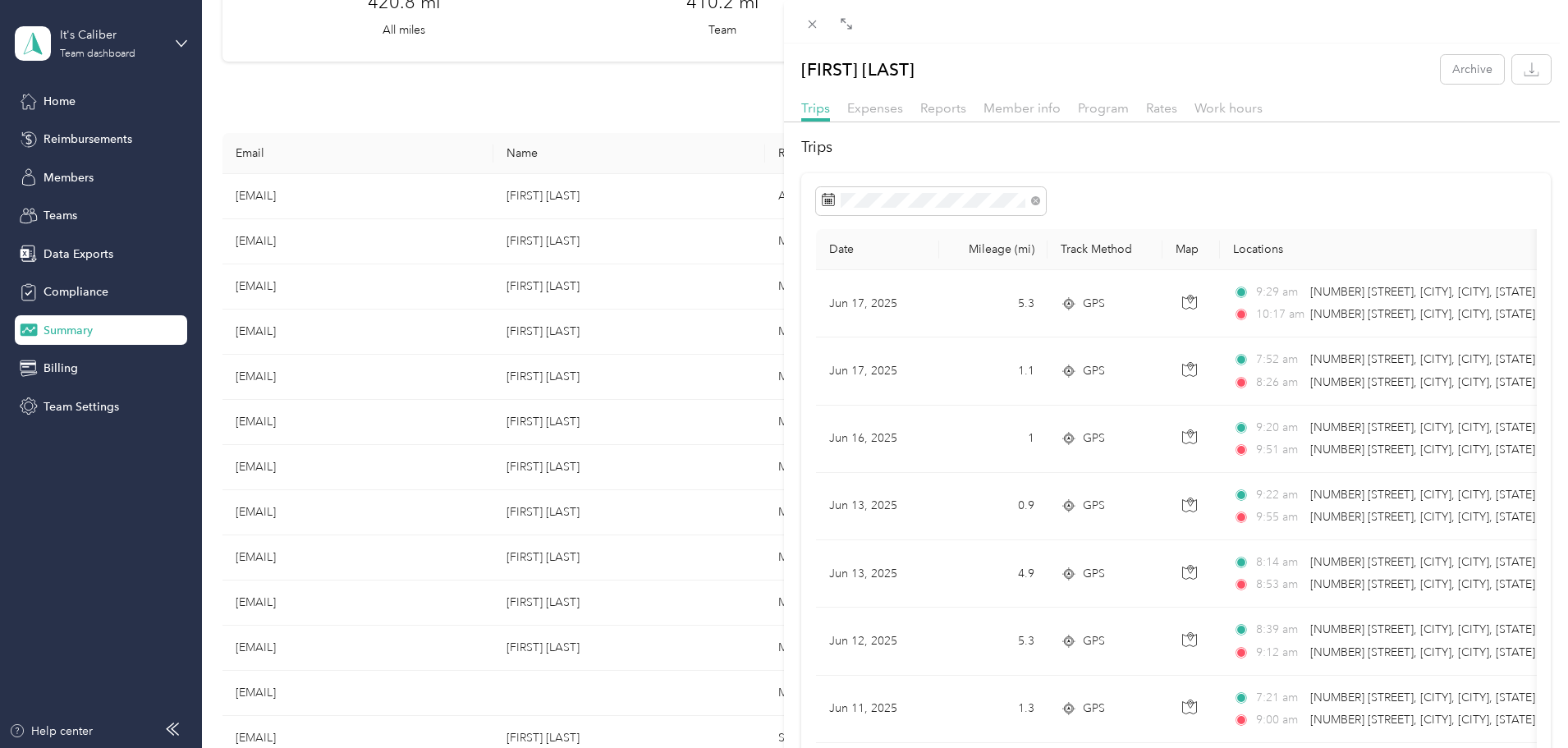 click on "[MONTH] [NUMBER], [YEAR] [NUMBER] GPS [TIME] [NUMBER] [STREET], [CITY], [CITY], [STATE] ([NUMBER] S [STREET], [CITY], [STATE]) [TIME] [NUMBER] [STREET], [CITY], [CITY], [STATE] ([NUMBER] S [STREET], [CITY], [STATE]) $[NUMBER] It's Caliber [MONTH] [NUMBER], [YEAR] [NUMBER] GPS [TIME] [NUMBER] [STREET], [CITY], [CITY], [STATE] ([NUMBER] S [STREET], [CITY], [STATE]) [TIME] [NUMBER] [STREET], [CITY], [CITY], [STATE] ([NUMBER] S [STREET], [CITY], [STATE]) $[NUMBER] It's Caliber [MONTH] [NUMBER], [YEAR] [NUMBER] GPS [TIME] [NUMBER] [STREET], [CITY], [CITY], [STATE] ([NUMBER] S [STREET], [CITY], [STATE]) [TIME] [NUMBER] [STREET], [CITY], [CITY], [STATE] ([NUMBER] S [STREET], [CITY], [STATE]) $[NUMBER] It's Caliber [MONTH] [NUMBER], [YEAR] [NUMBER] GPS [TIME] [NUMBER] [STREET], [CITY], [CITY], [STATE] ([NUMBER] S [STREET], [CITY], [STATE]) [TIME] $[NUMBER] It's Caliber [MONTH] [NUMBER], [YEAR] [NUMBER] GPS [TIME] [TIME] $[NUMBER] It's Caliber" at bounding box center (784, 374) 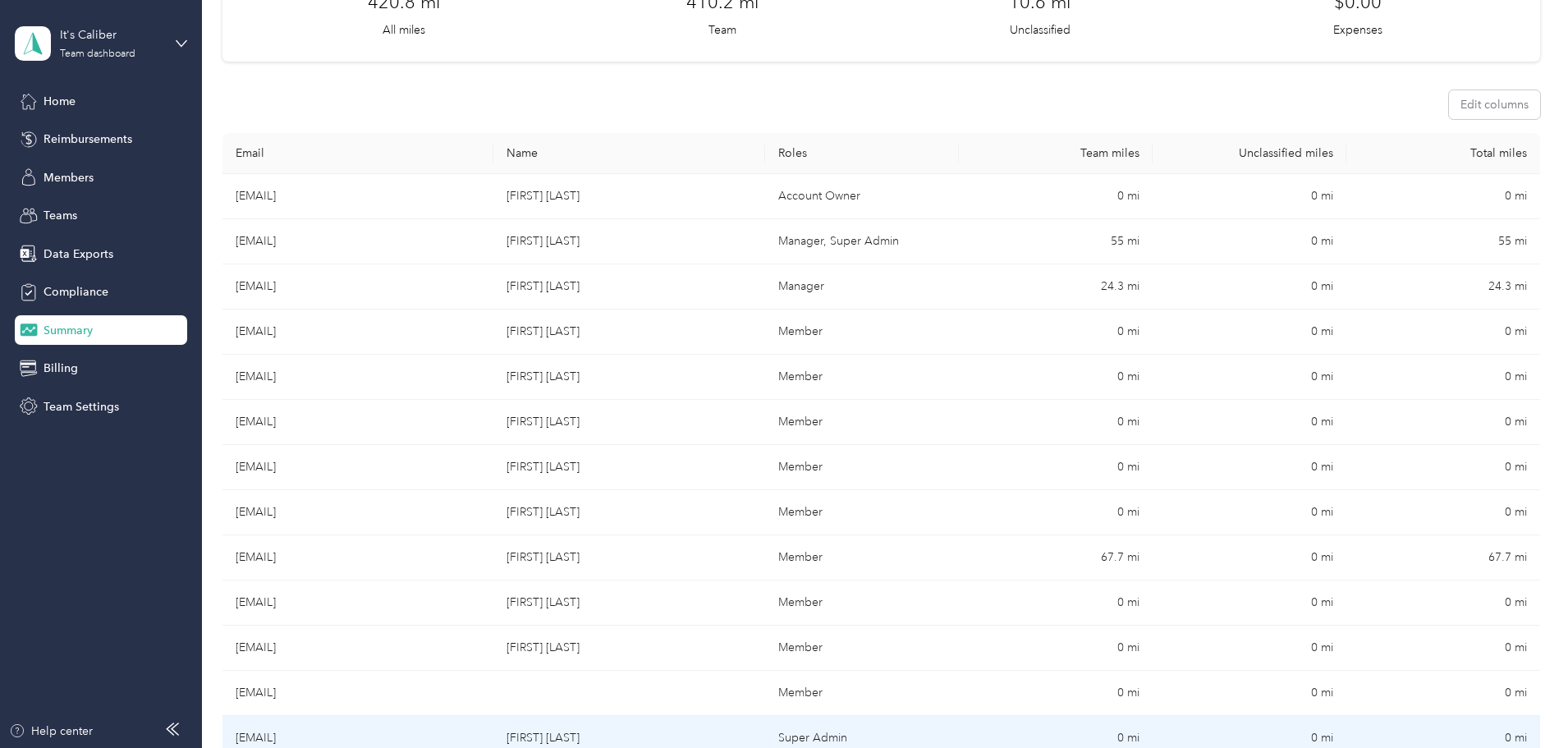 click on "[EMAIL]" at bounding box center [358, 738] 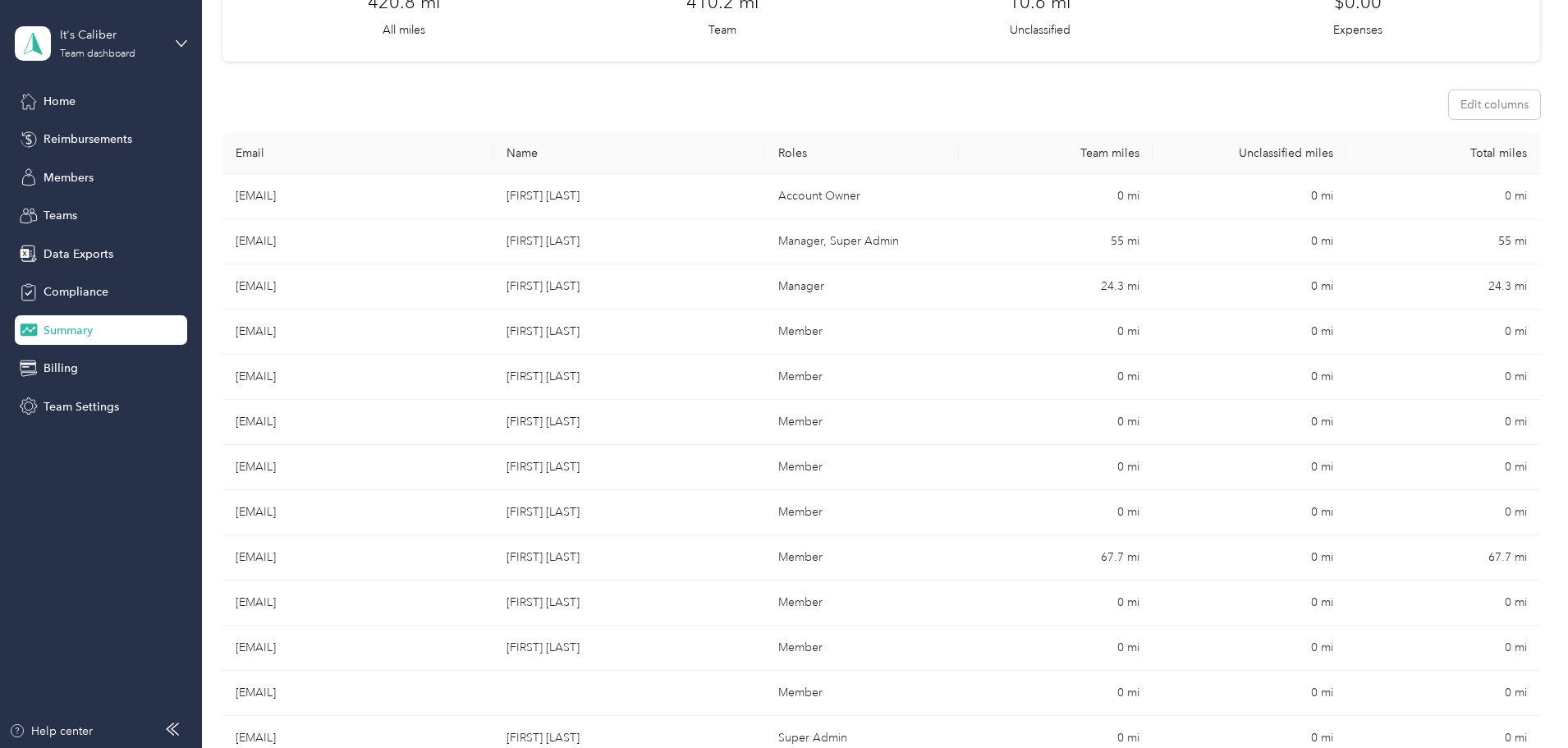 click on "Drag to resize Click to close Loading member data" at bounding box center [780, 748] 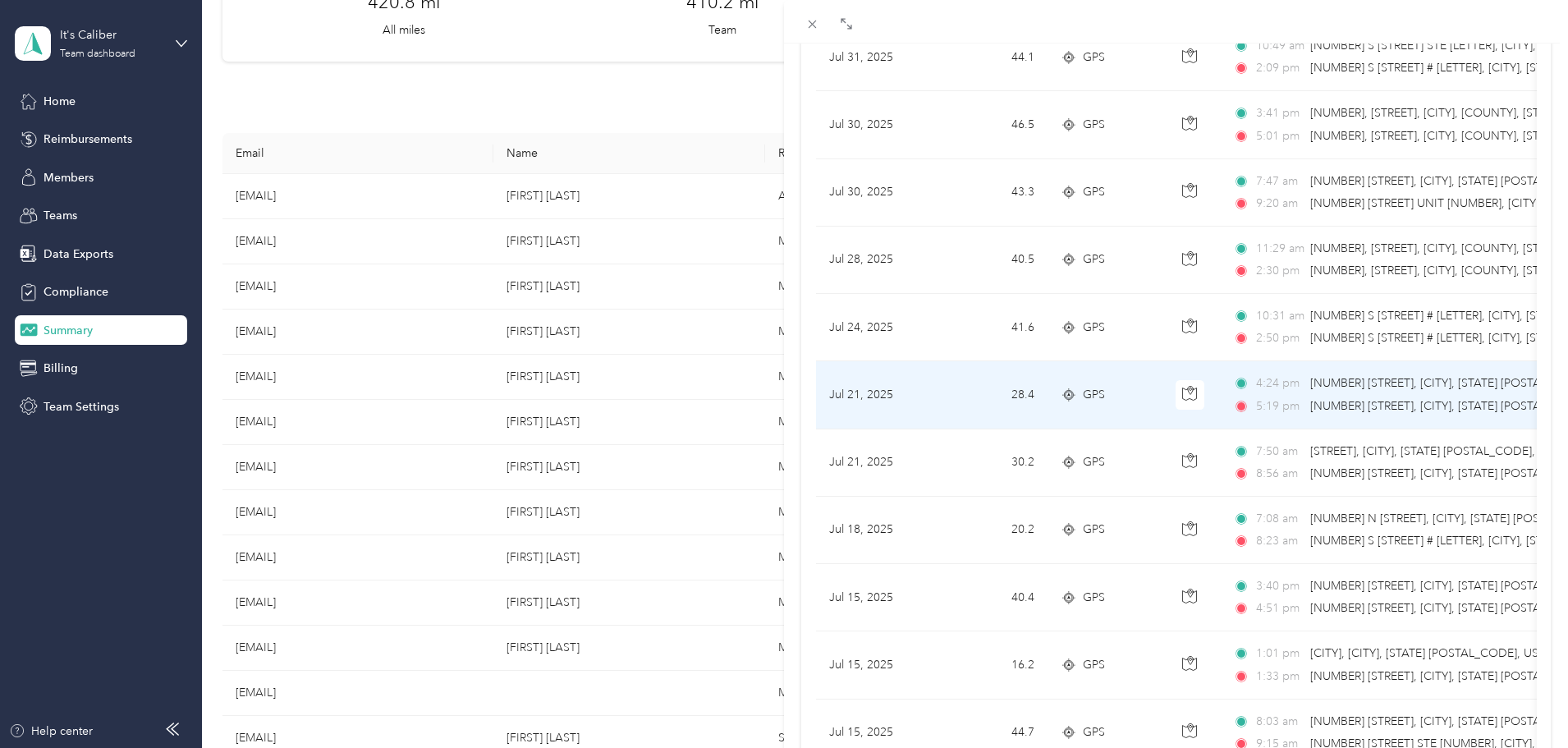 scroll, scrollTop: 0, scrollLeft: 0, axis: both 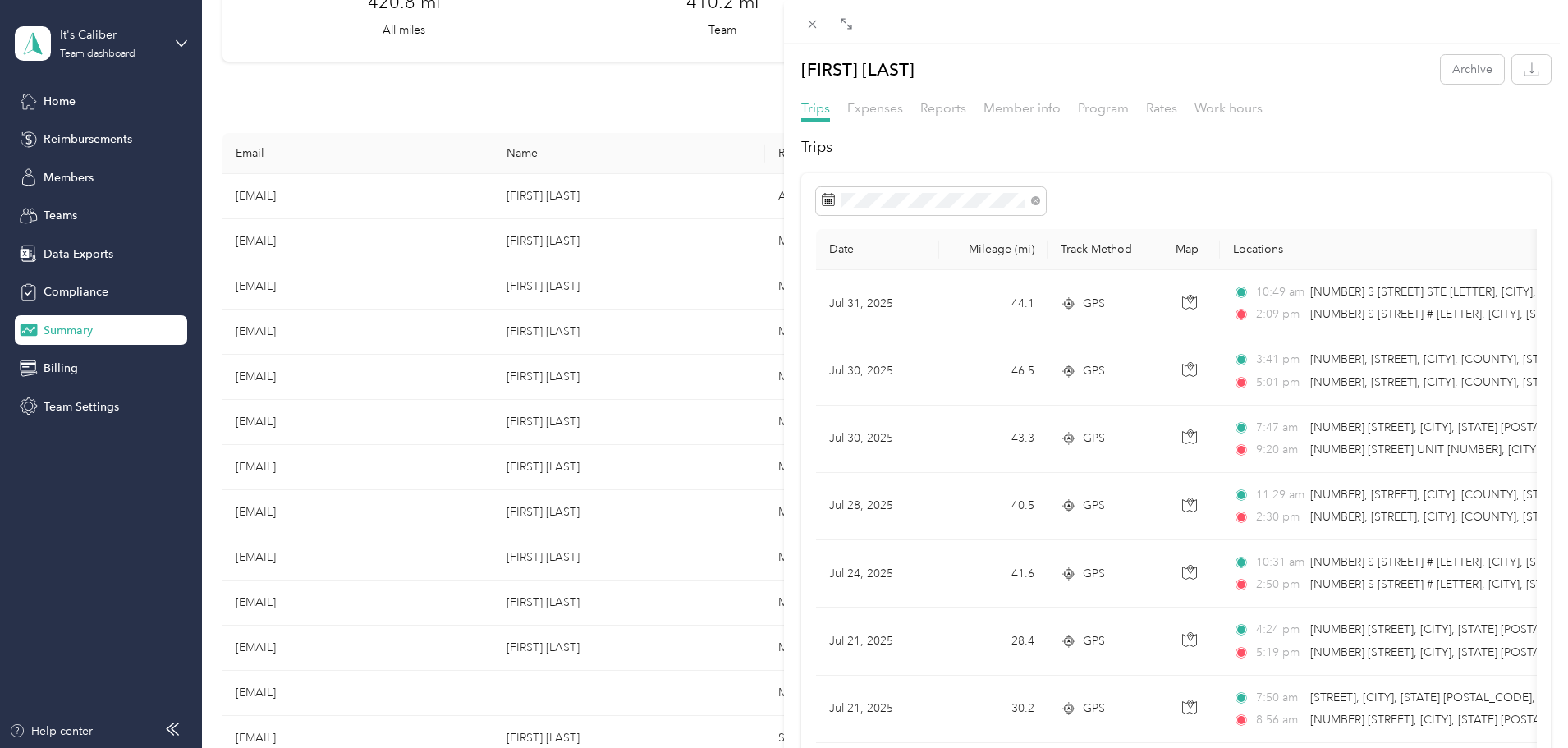 click on "[MONTH] [NUMBER], [YEAR] [NUMBER] GPS [TIME] [NUMBER] S [STREET] STE [LETTER], [CITY], [STATE] [POSTAL_CODE], USA  [TIME] [NUMBER] S [STREET] # [LETTER], [CITY], [STATE] [POSTAL_CODE], USA  $[NUMBER] It's Caliber [MONTH] [NUMBER], [YEAR] [NUMBER] GPS [TIME] [NUMBER], [STREET], [CITY], [COUNTY], [STATE], [POSTAL_CODE], USA [TIME] [NUMBER], [STREET], [CITY], [COUNTY], [STATE], [POSTAL_CODE], USA $[NUMBER] It's Caliber [MONTH] [NUMBER], [YEAR] [NUMBER] GPS [TIME] [NUMBER] [STREET], [CITY], [STATE] [POSTAL_CODE], USA  [TIME] [NUMBER] [STREET] UNIT [NUMBER], [CITY], [STATE] [POSTAL_CODE], USA  $[NUMBER] It's Caliber [MONTH] [NUMBER], [YEAR] [NUMBER] GPS [TIME] [NUMBER], [STREET], [CITY], [COUNTY], [STATE], [POSTAL_CODE], USA [TIME] [NUMBER], [STREET], [CITY], [COUNTY], [STATE], [POSTAL_CODE], USA $[NUMBER] It's Caliber [MONTH] [NUMBER], [YEAR] [NUMBER] GPS [TIME] [NUMBER] S [STREET] # [LETTER], [CITY], [STATE] [POSTAL_CODE], USA  [TIME] $[NUMBER]" at bounding box center (784, 374) 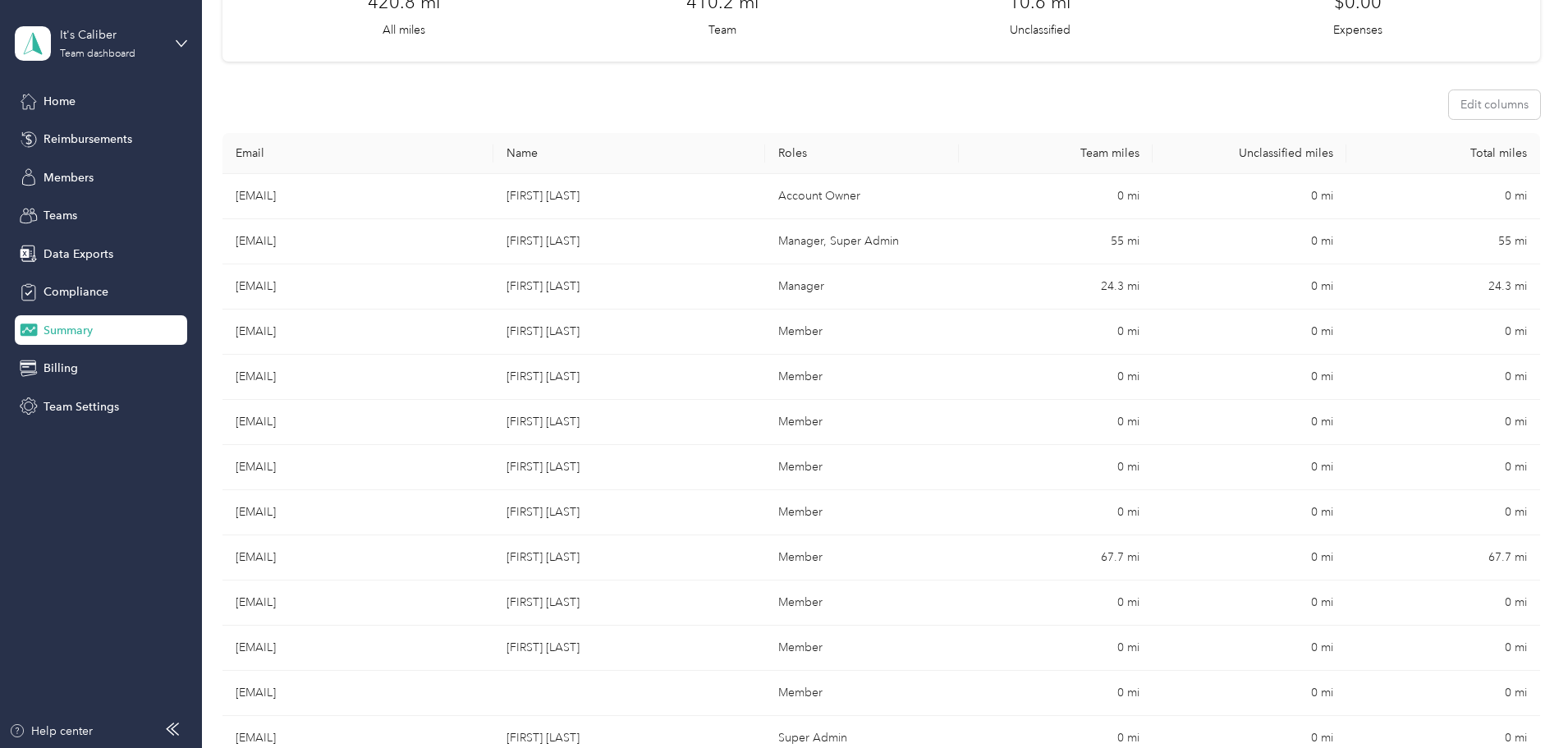 click 